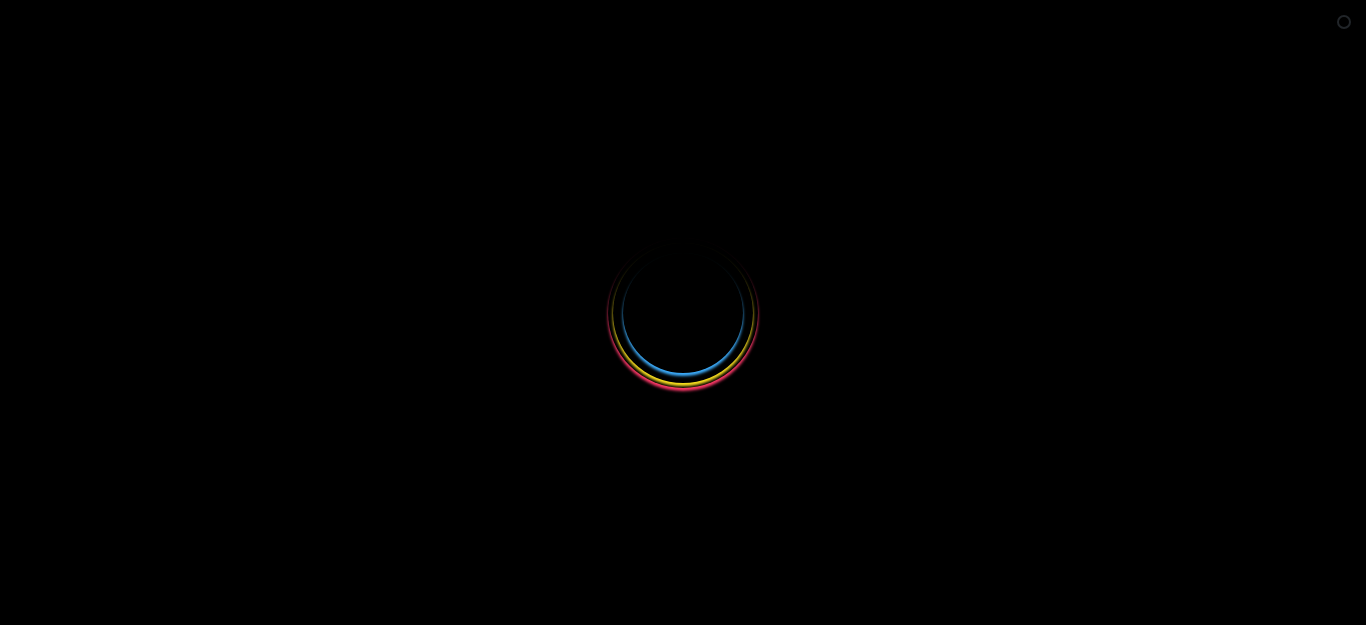 scroll, scrollTop: 0, scrollLeft: 0, axis: both 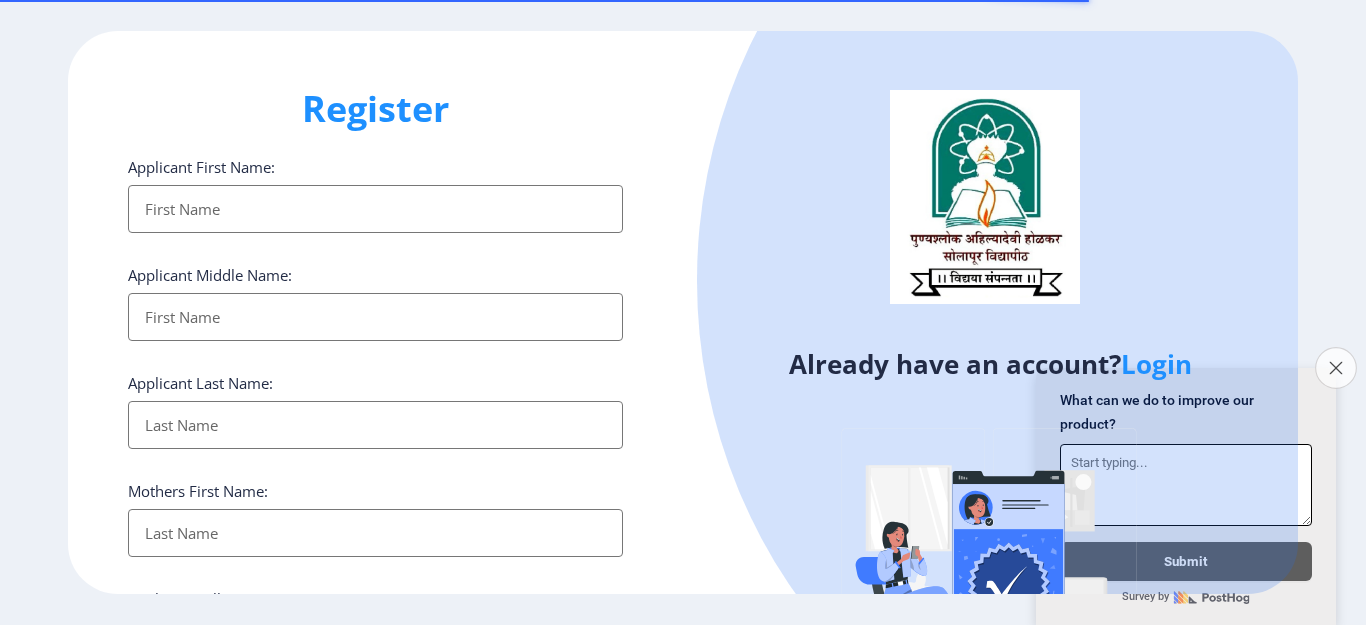 click on "Close survey" 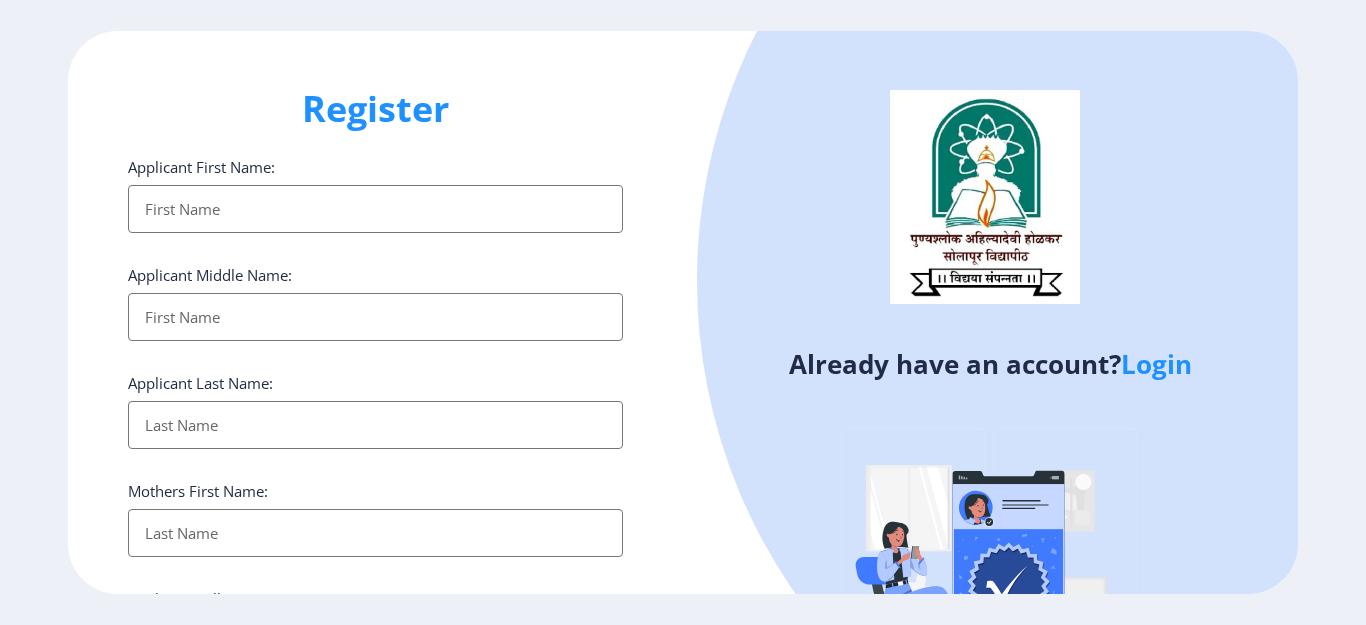 click on "Applicant First Name:" at bounding box center [375, 209] 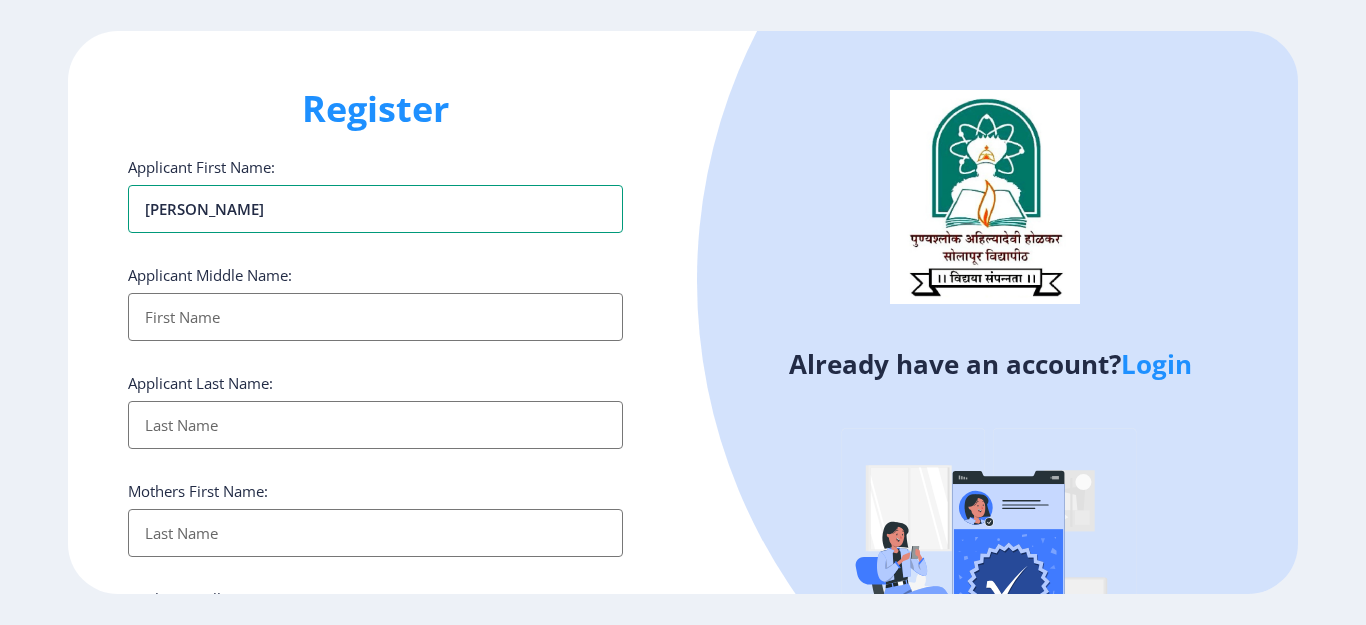 type on "[PERSON_NAME]" 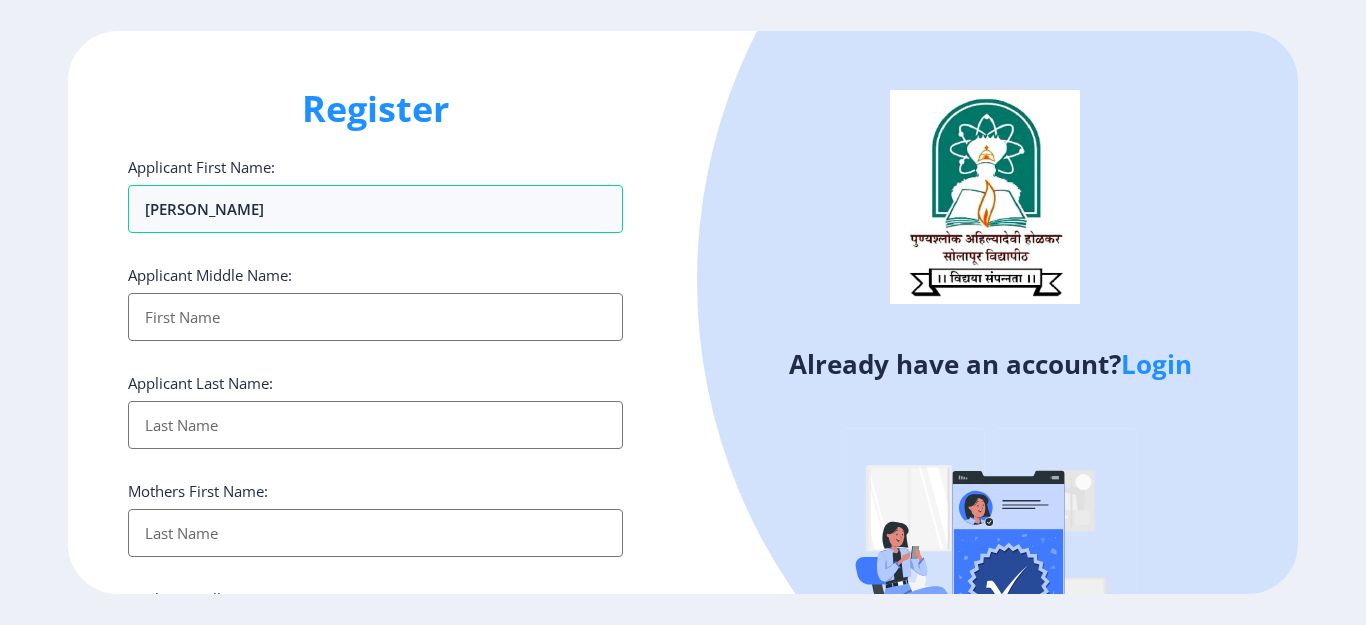 click on "Applicant First Name:" at bounding box center [375, 317] 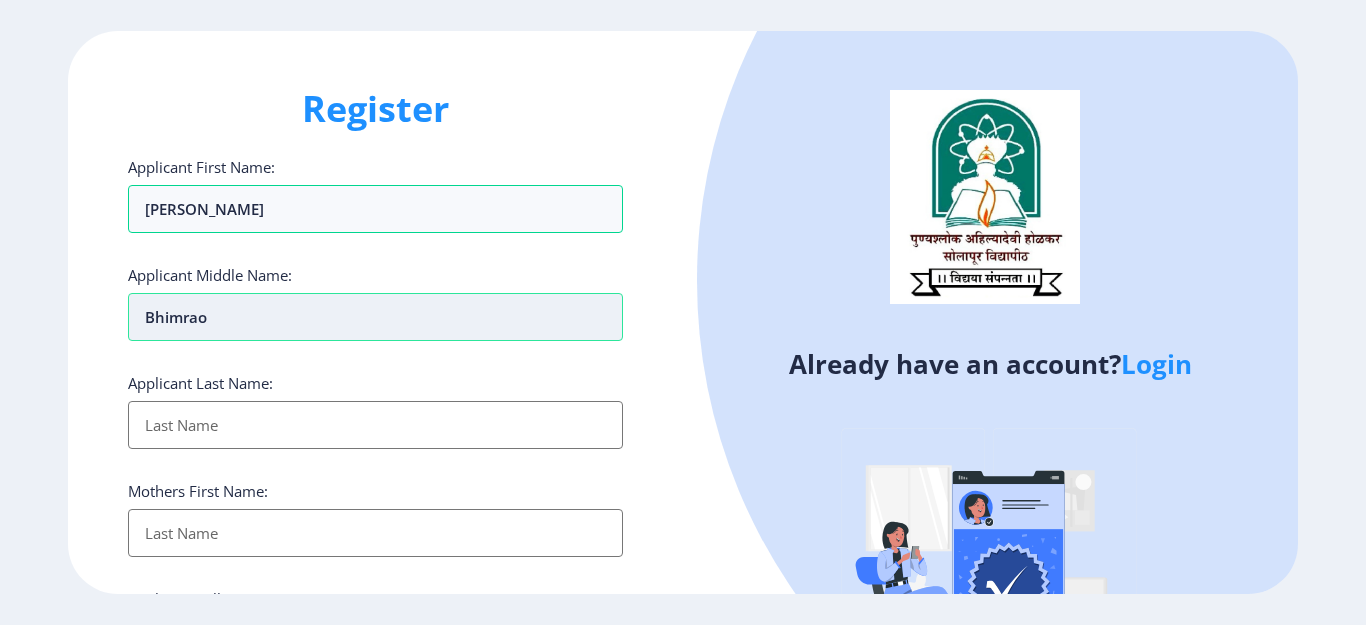 type on "Bhimrao" 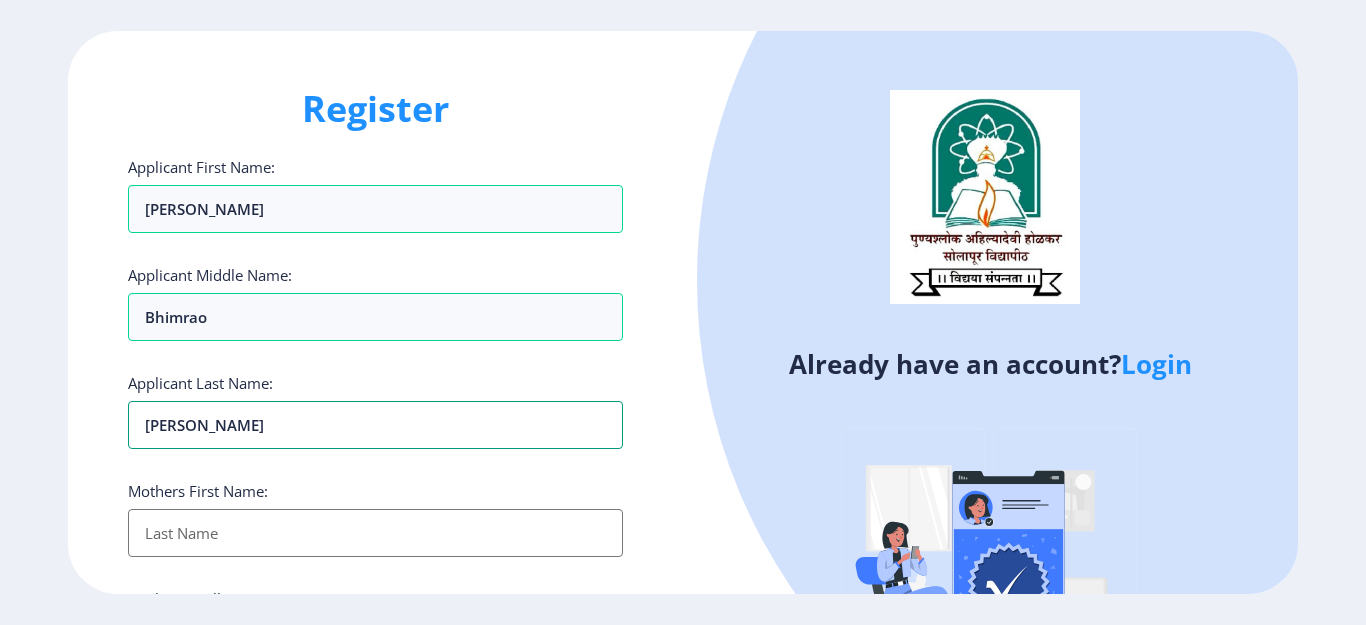 type on "[PERSON_NAME]" 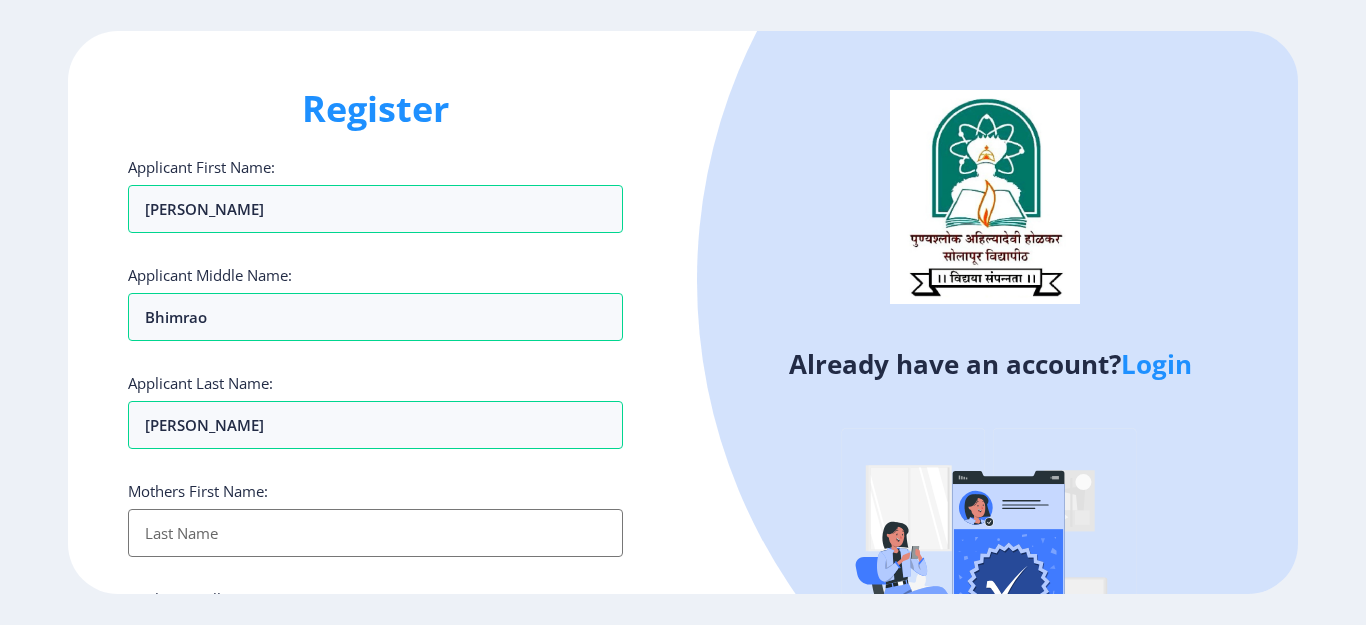 click on "Applicant First Name:" at bounding box center [375, 533] 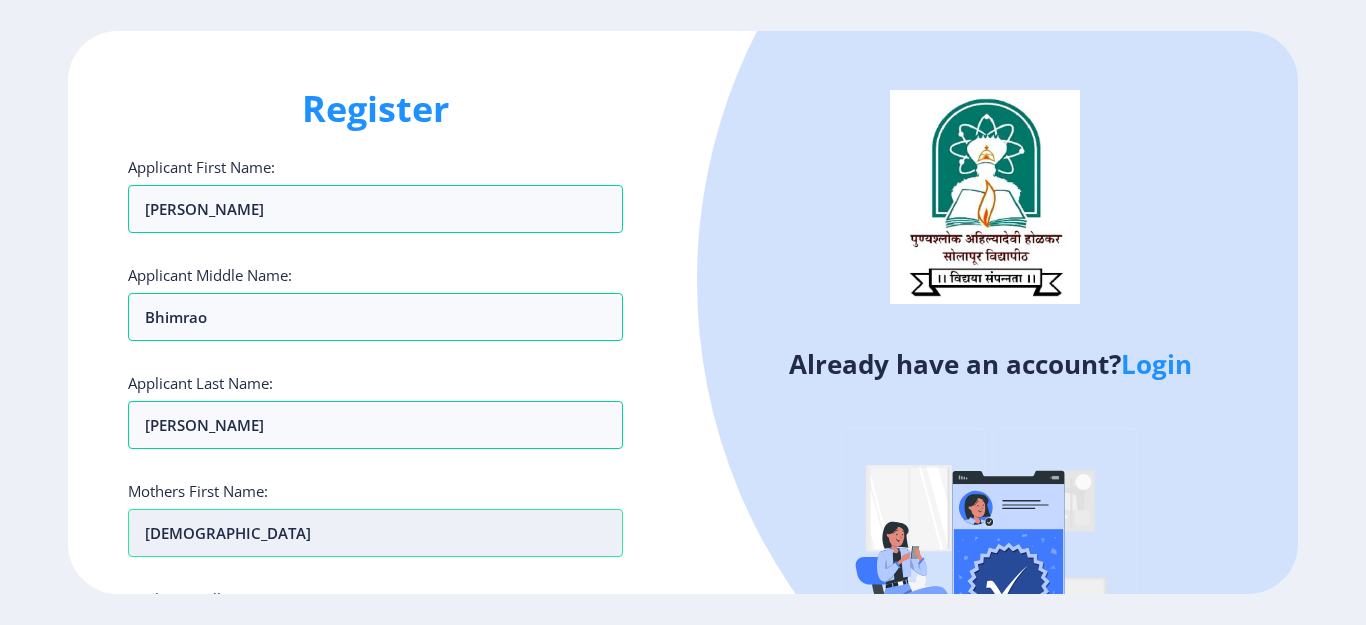 type on "[DEMOGRAPHIC_DATA]" 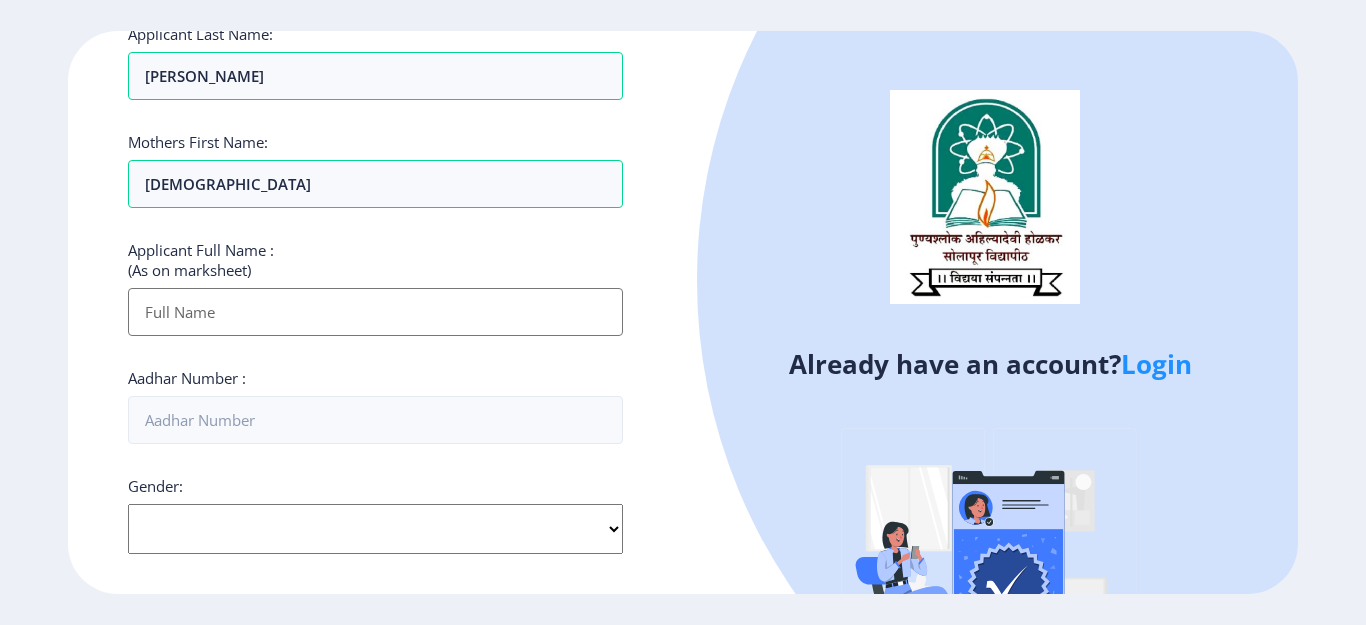 click on "Select Gender [DEMOGRAPHIC_DATA] [DEMOGRAPHIC_DATA] Other" 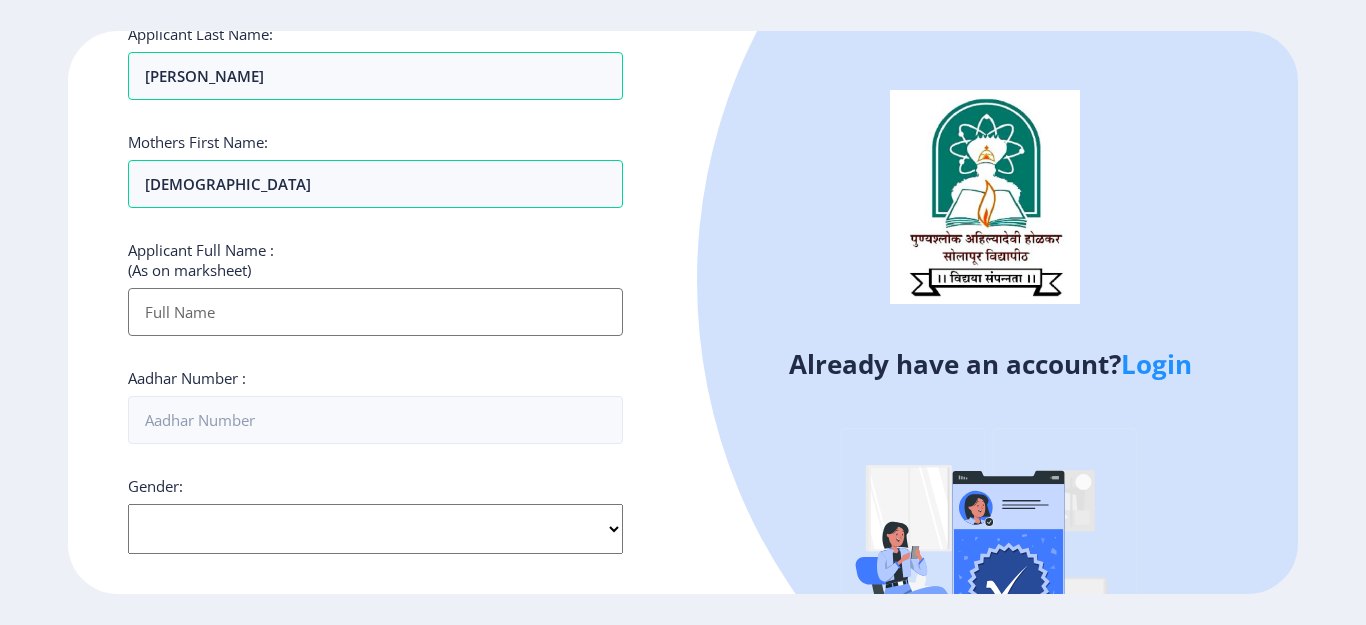select on "[DEMOGRAPHIC_DATA]" 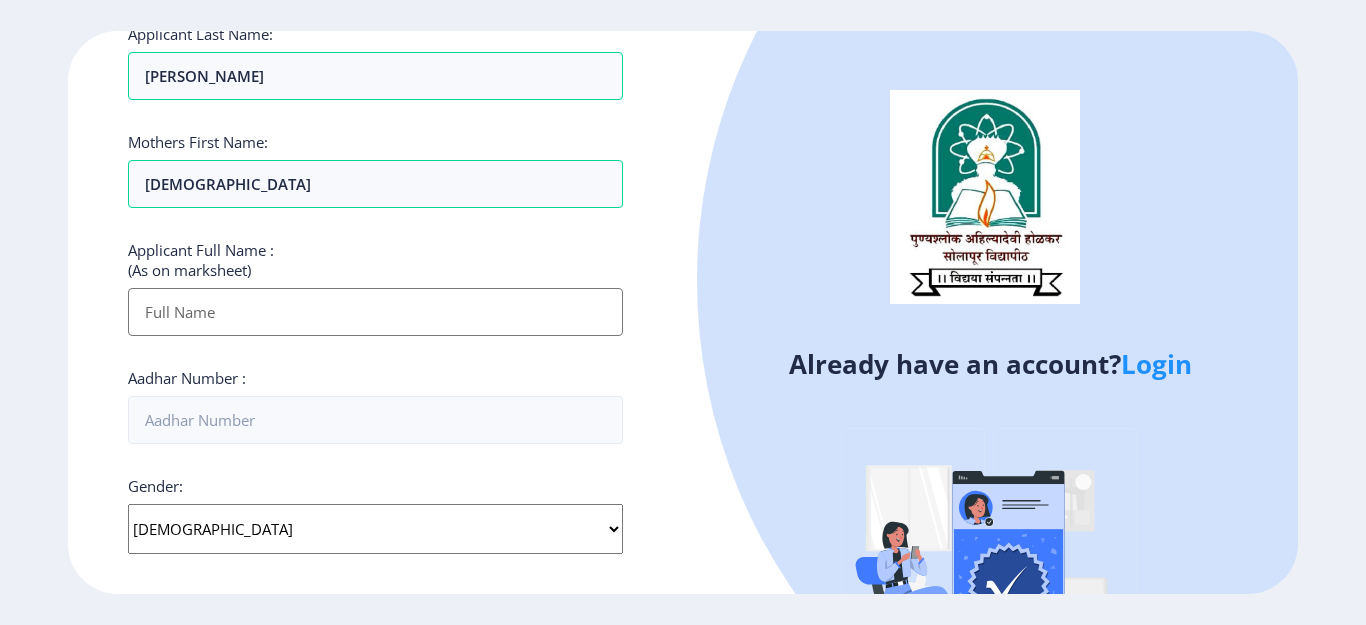 click on "Select Gender [DEMOGRAPHIC_DATA] [DEMOGRAPHIC_DATA] Other" 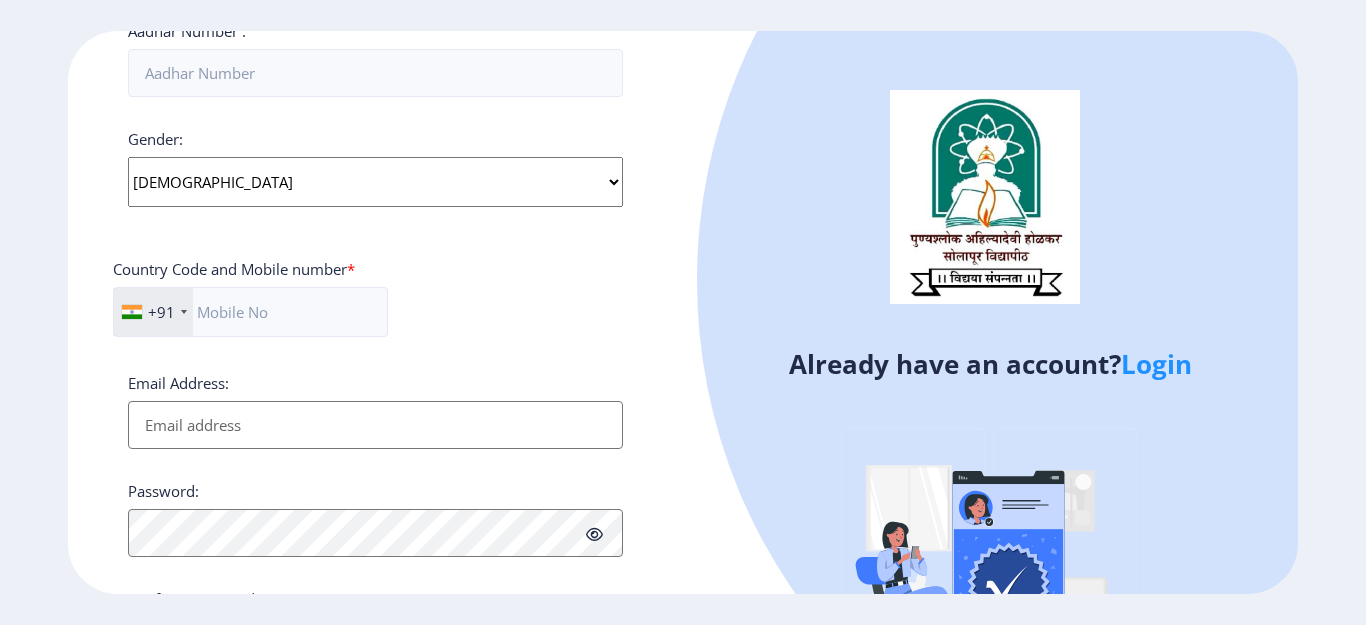 click on "Email Address:" at bounding box center [375, 425] 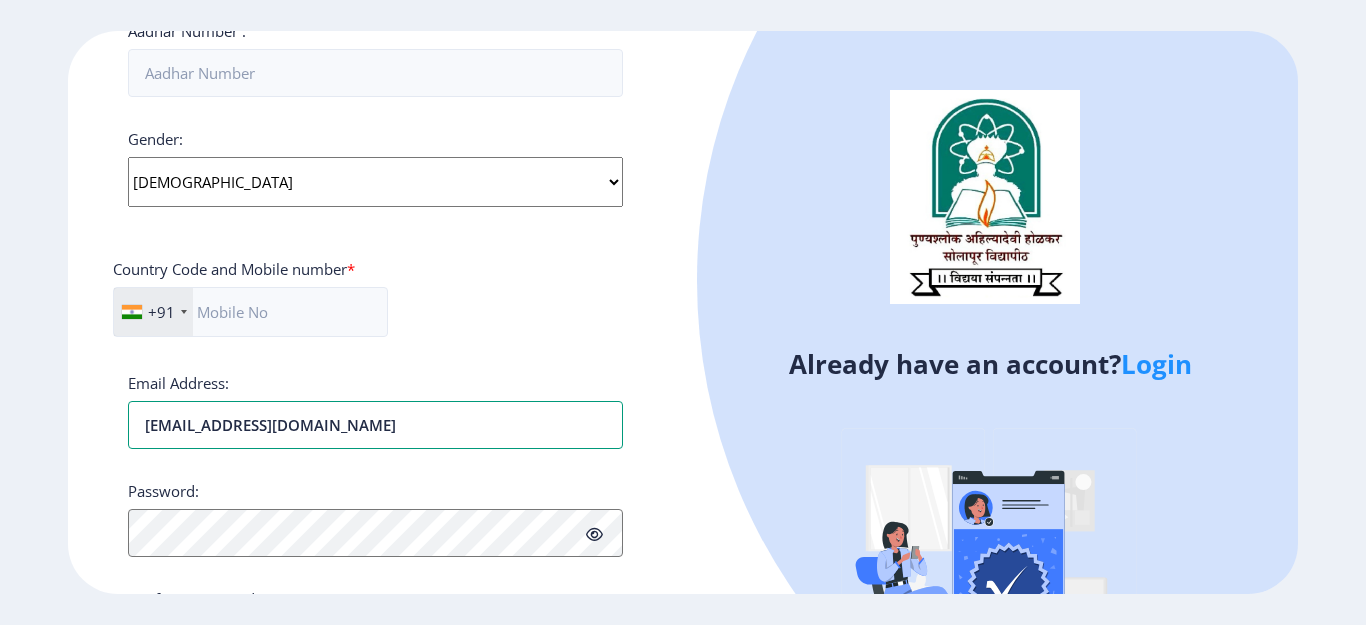type on "[EMAIL_ADDRESS][DOMAIN_NAME]" 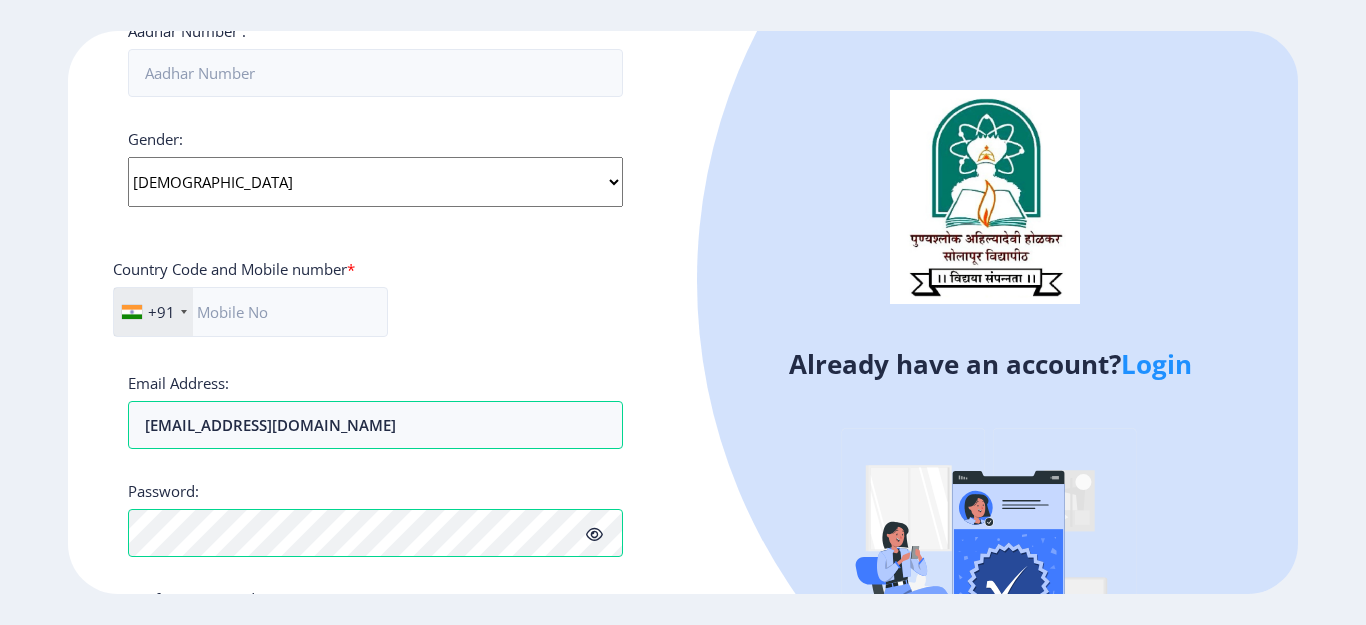 click 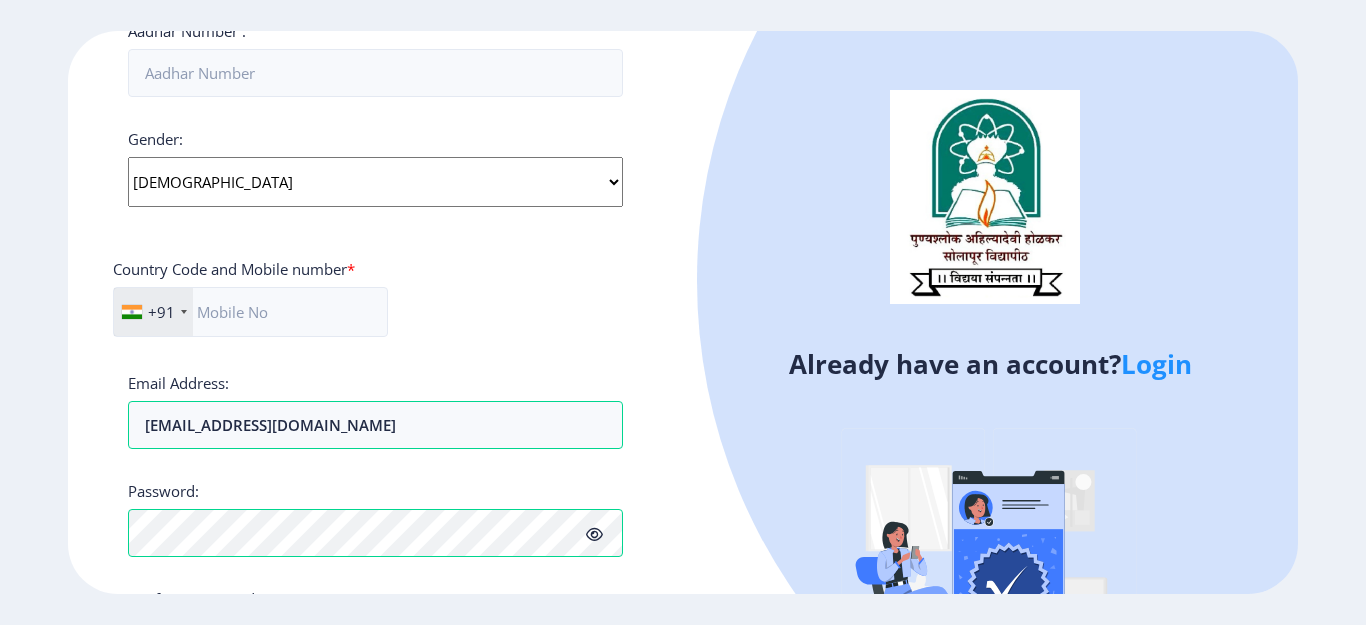 click 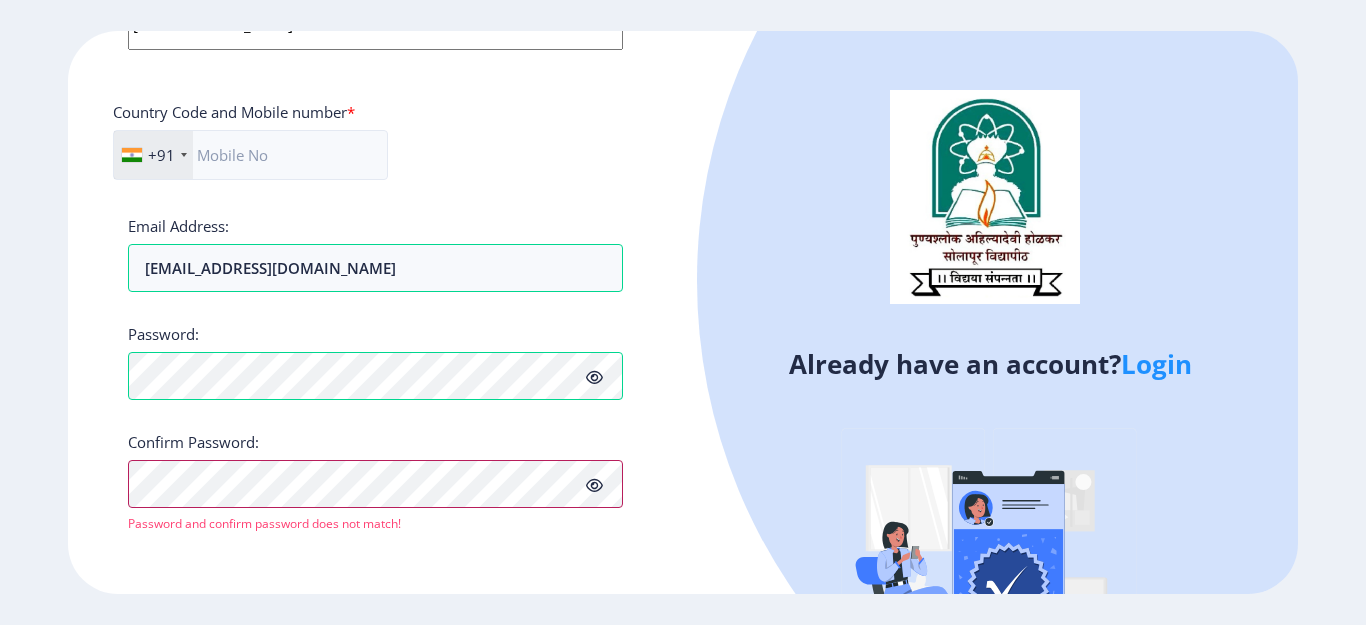 scroll, scrollTop: 829, scrollLeft: 0, axis: vertical 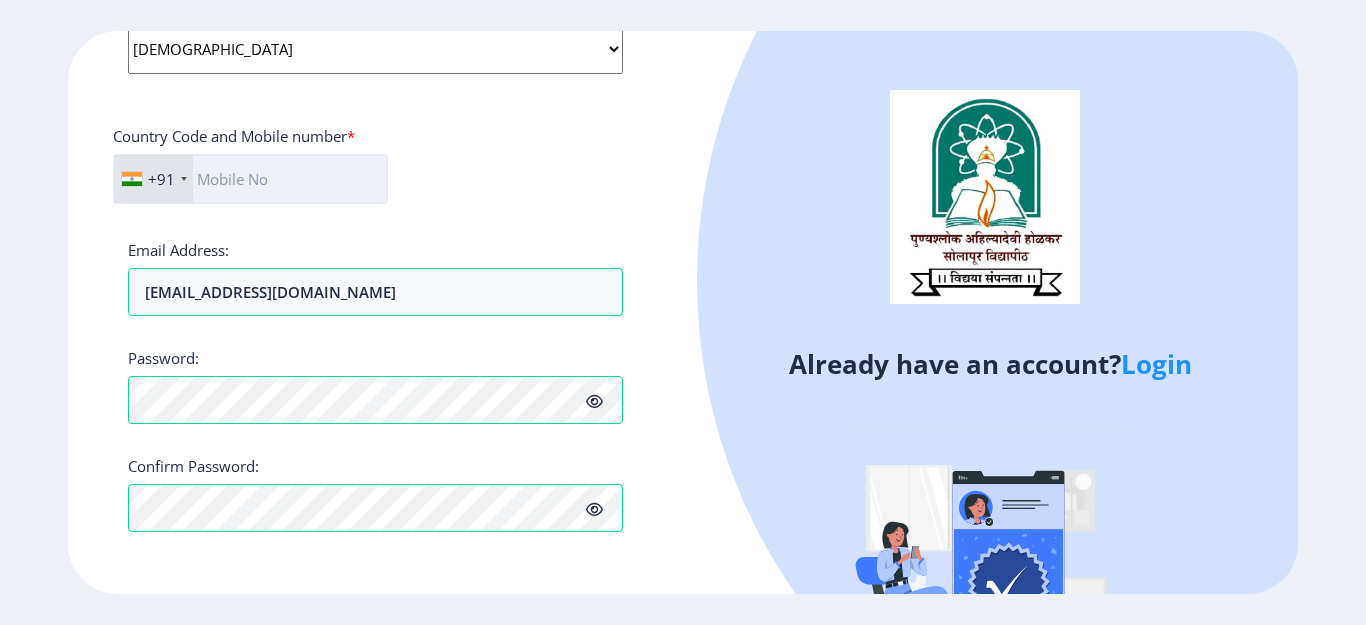 click 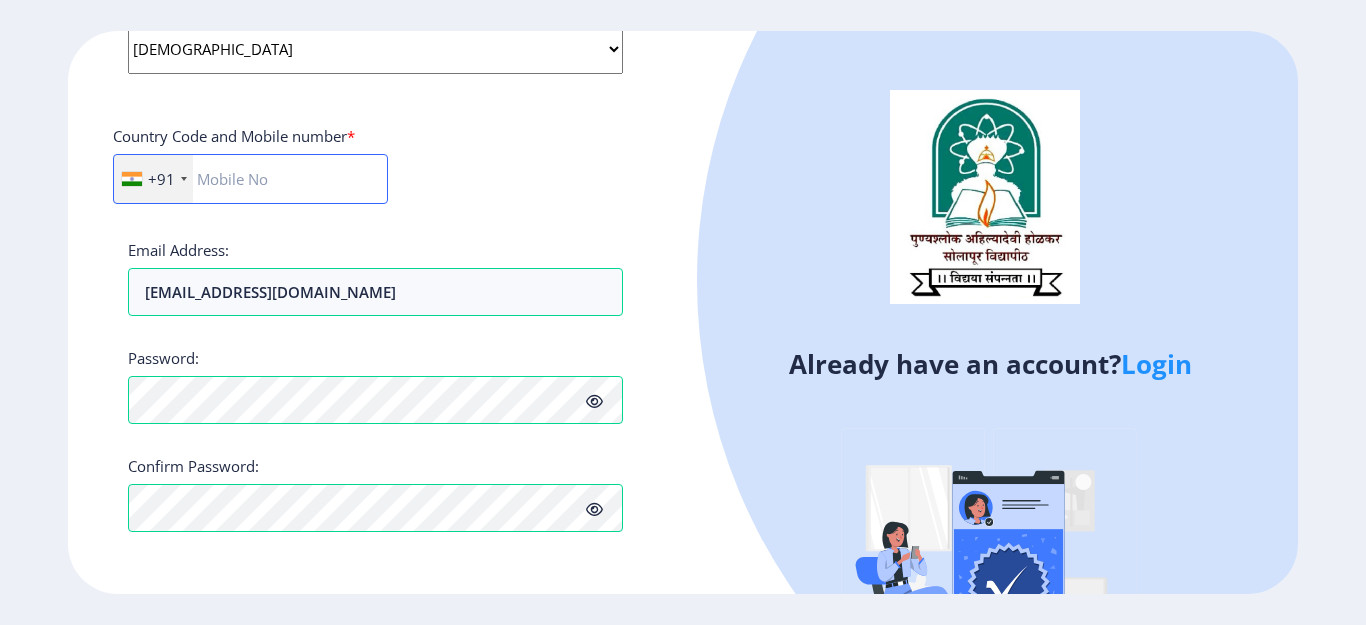 type on "09168284368" 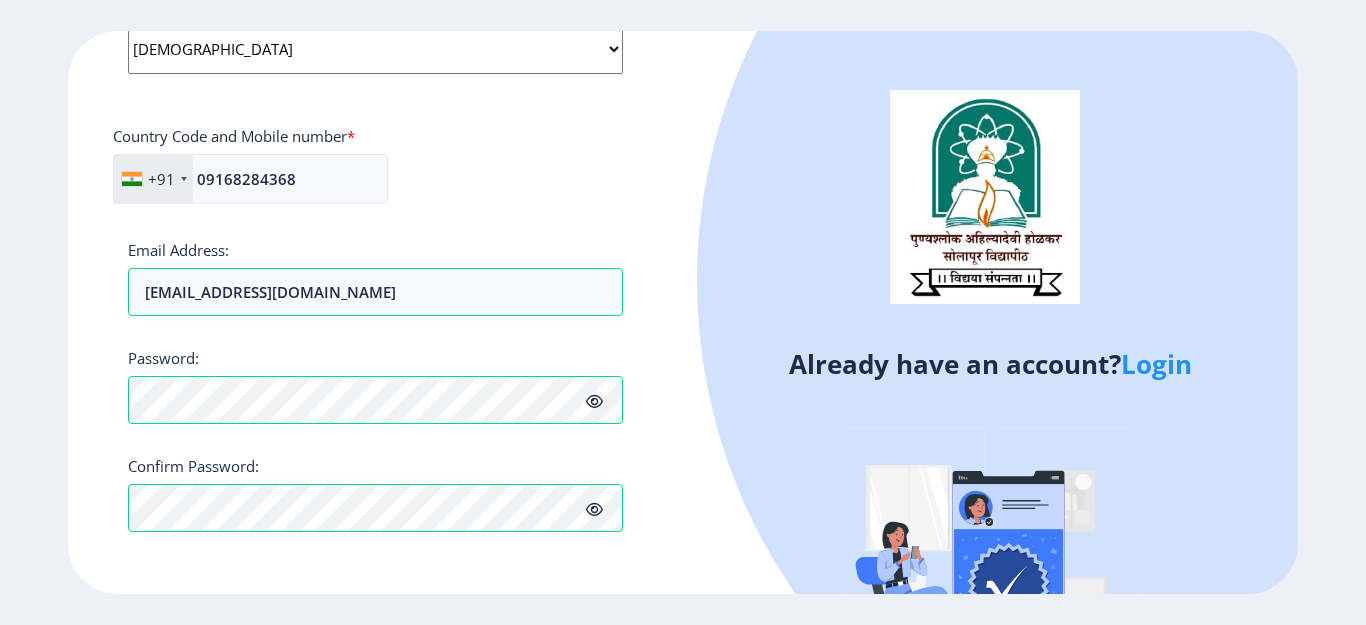 type on "[PERSON_NAME] [PERSON_NAME]" 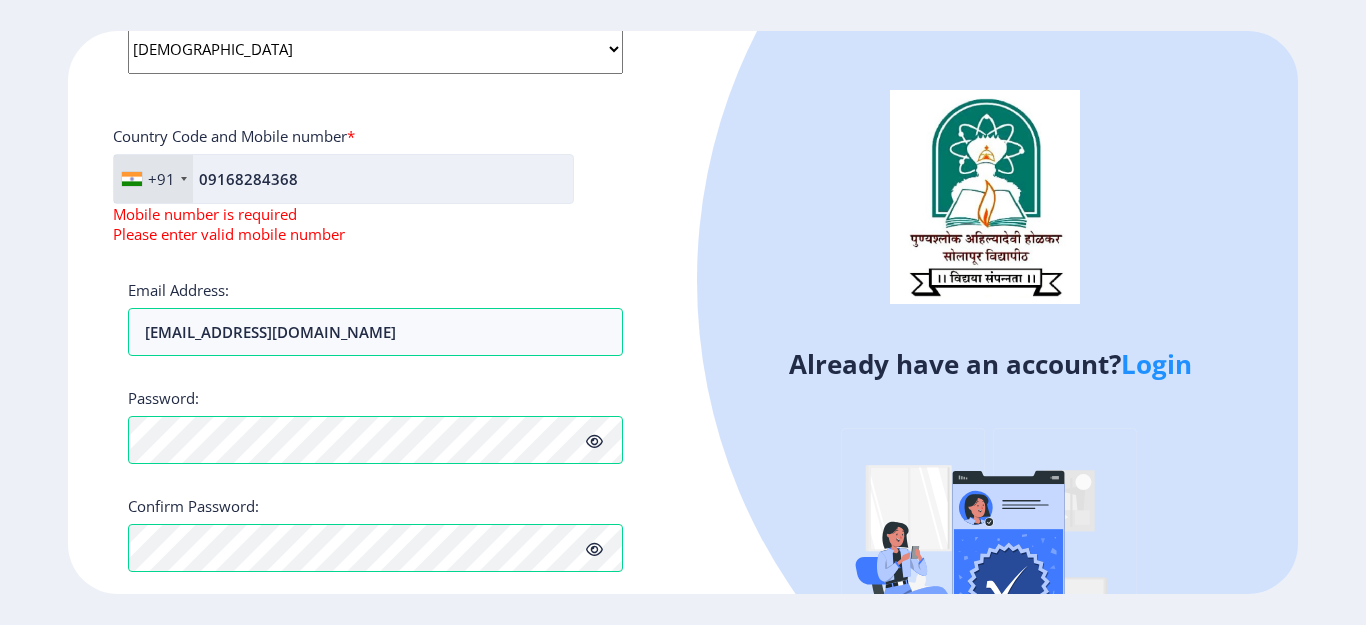 click on "09168284368" 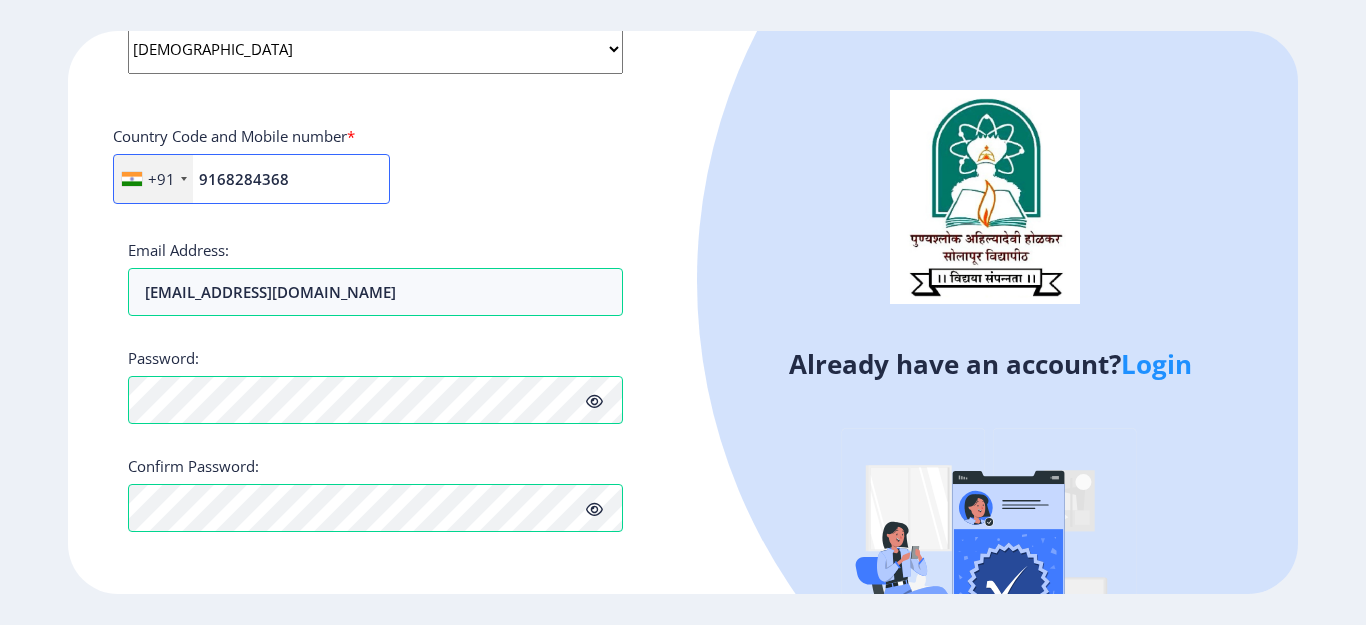 type on "9168284368" 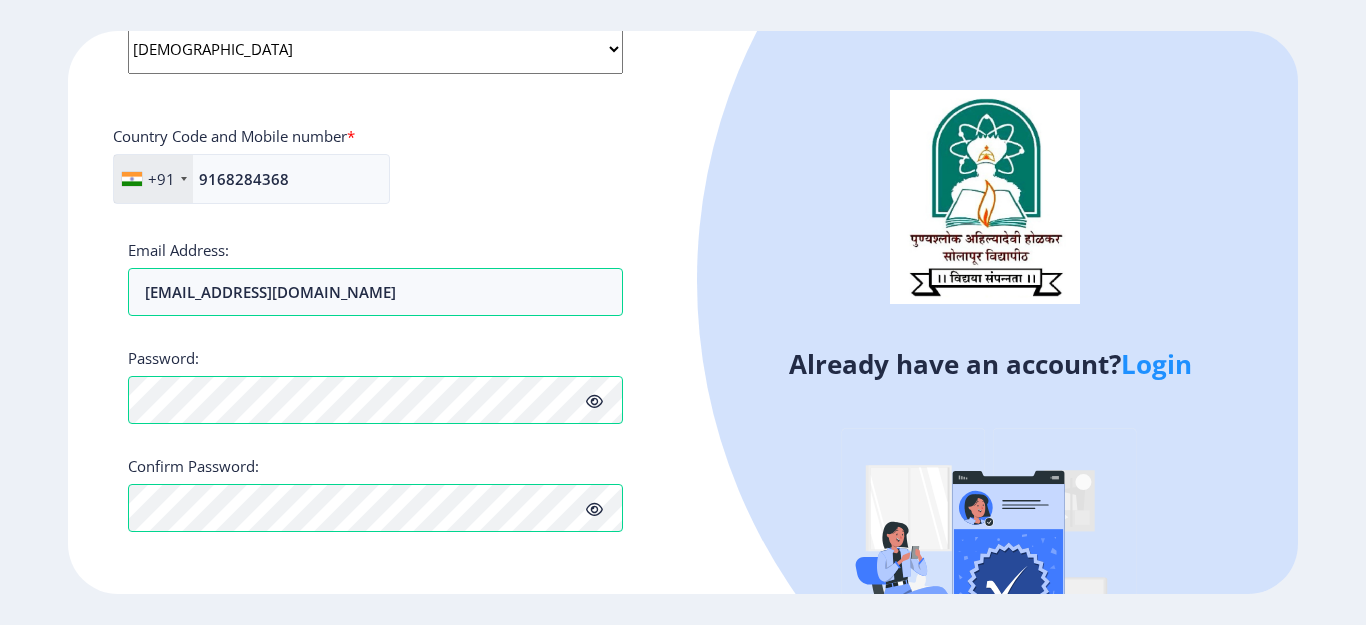 click on "Login" 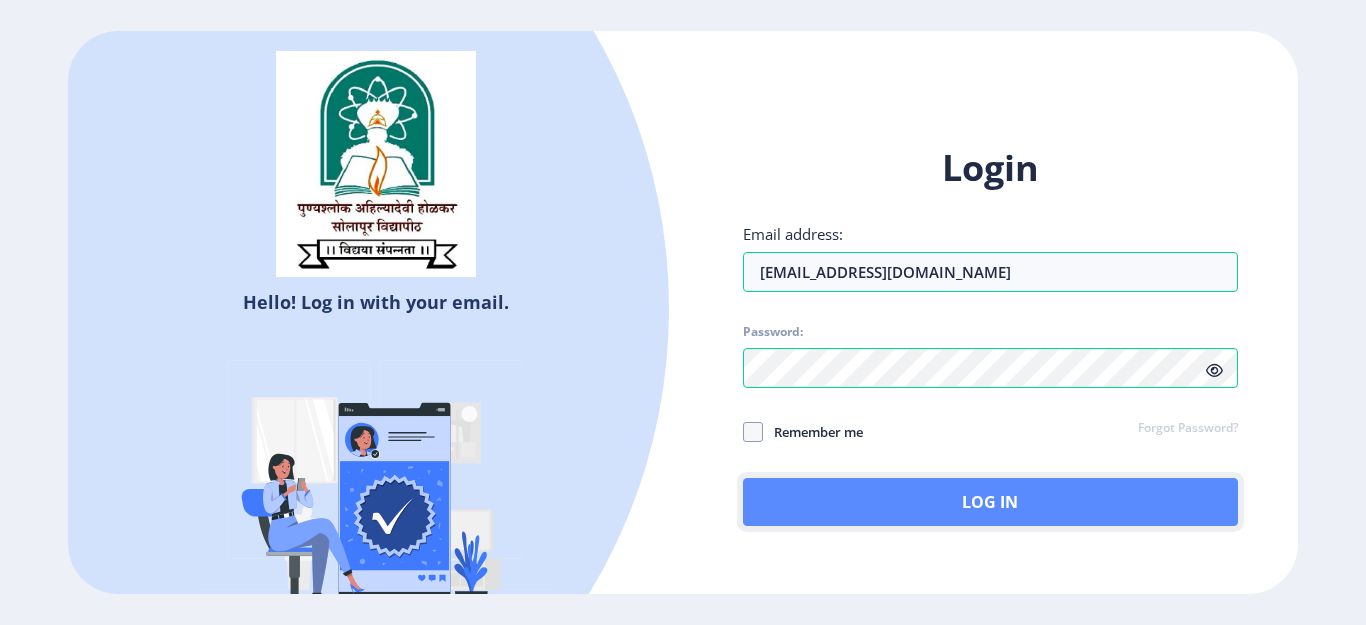 click on "Log In" 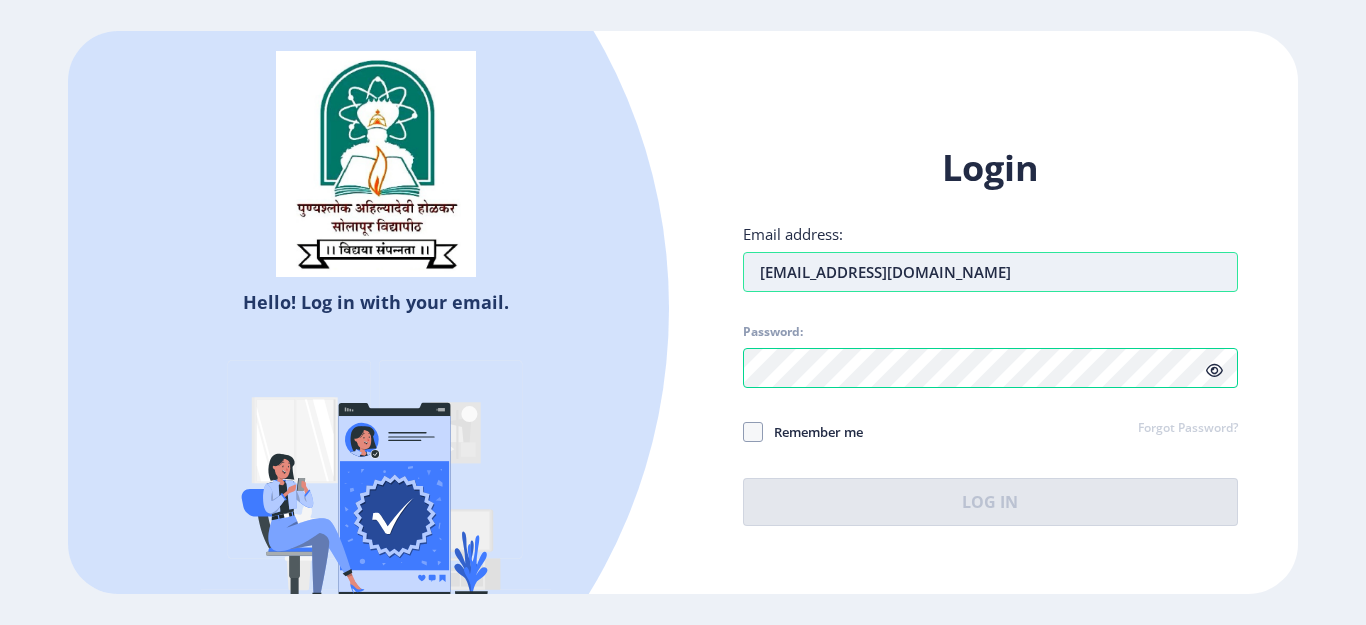 click on "[EMAIL_ADDRESS][DOMAIN_NAME]" at bounding box center (990, 272) 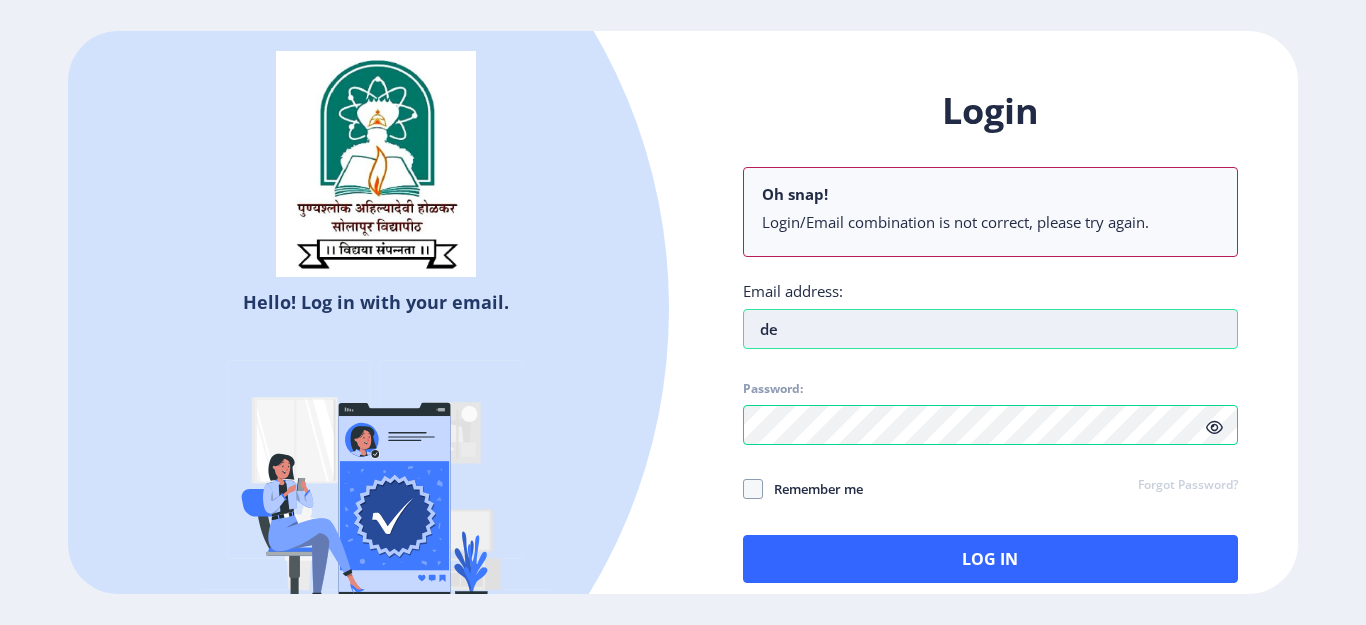 type on "d" 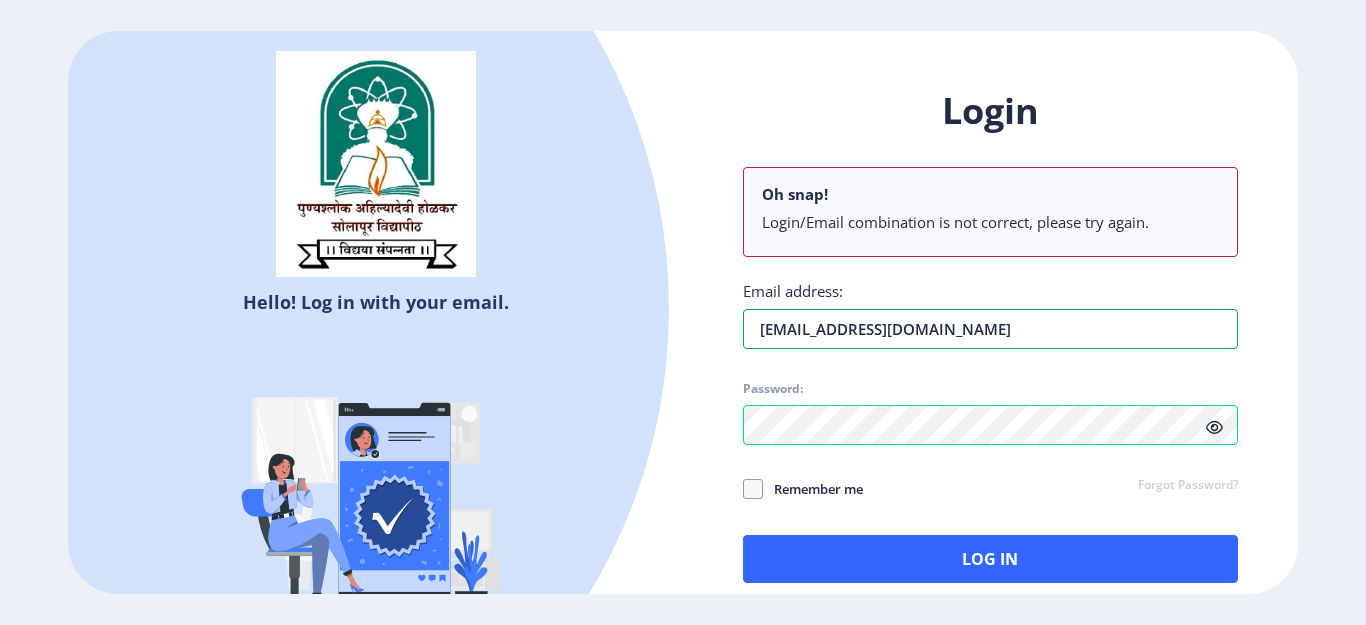 type on "[EMAIL_ADDRESS][DOMAIN_NAME]" 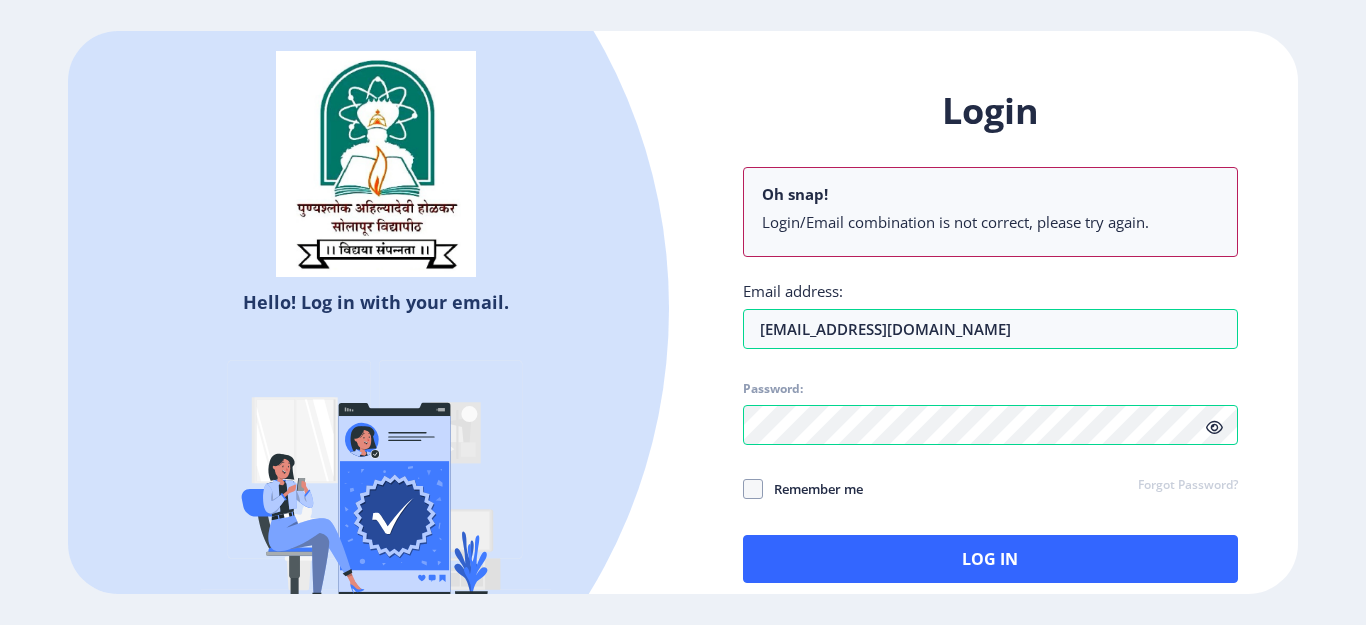 click 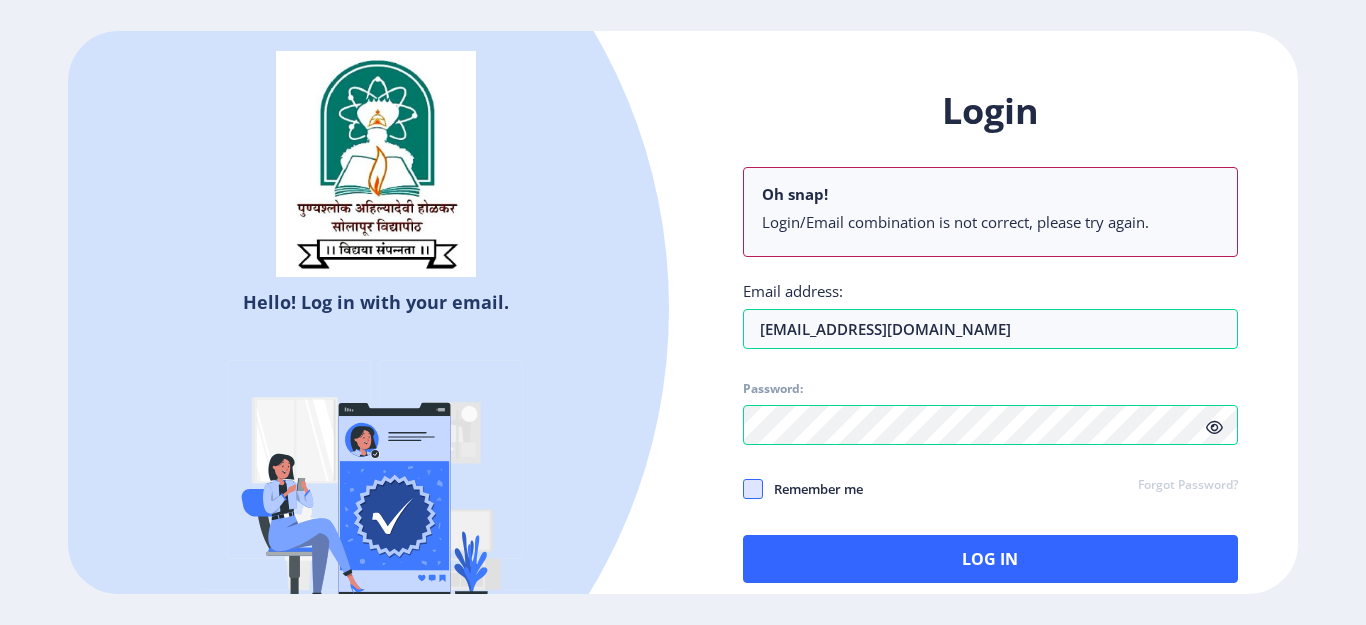 click 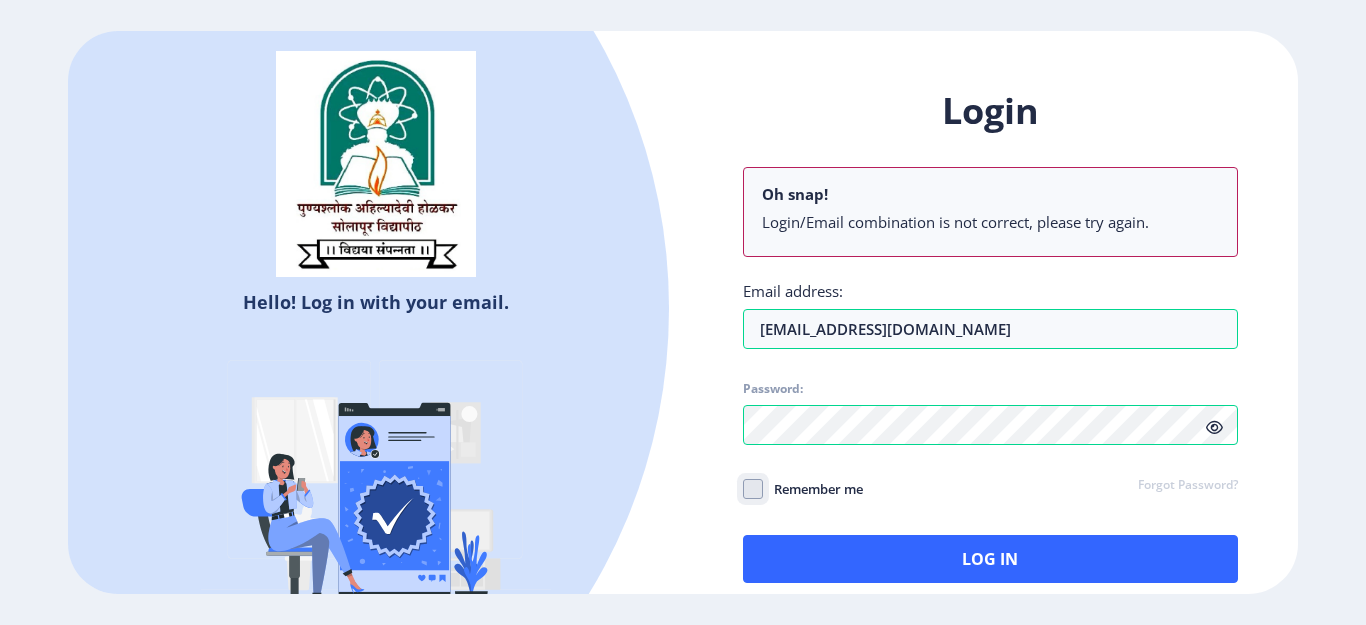 click on "Remember me" 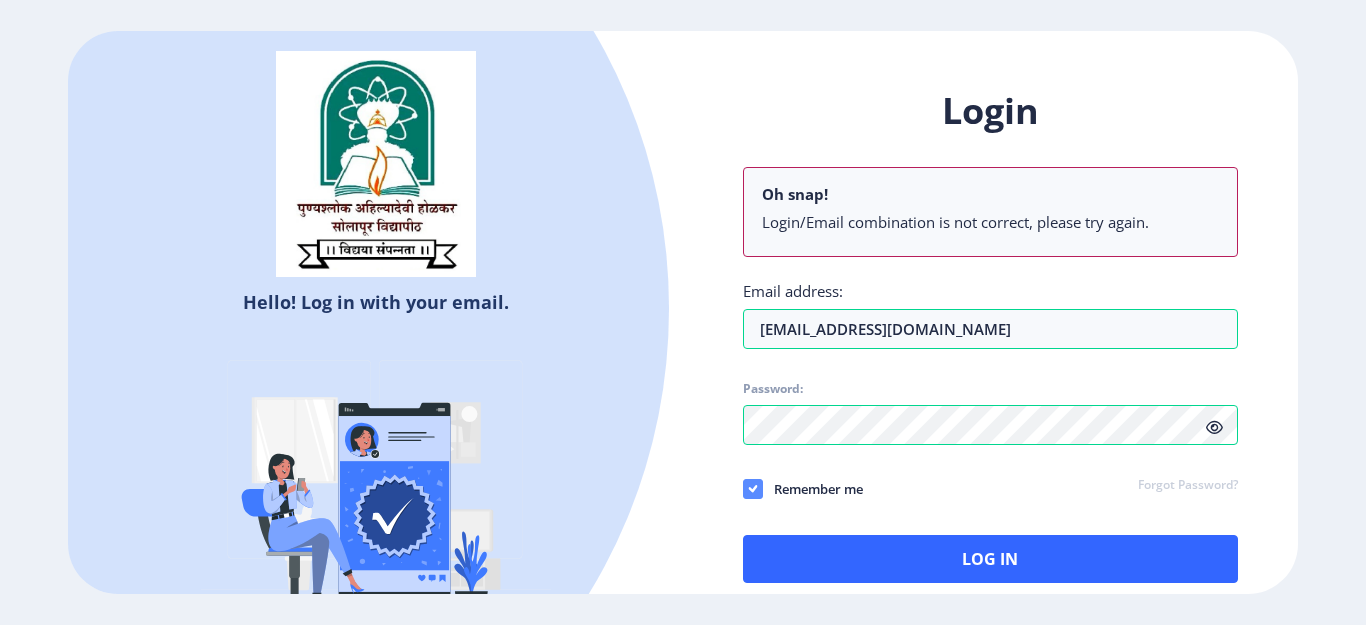 click 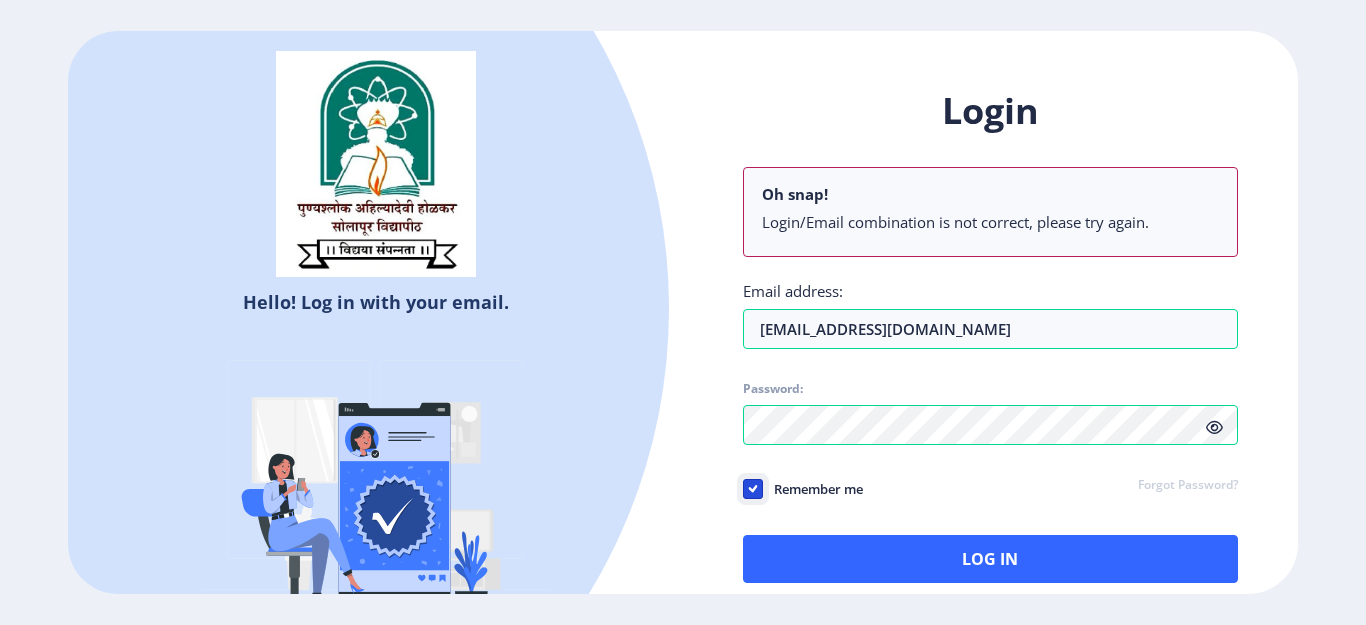 click on "Remember me" 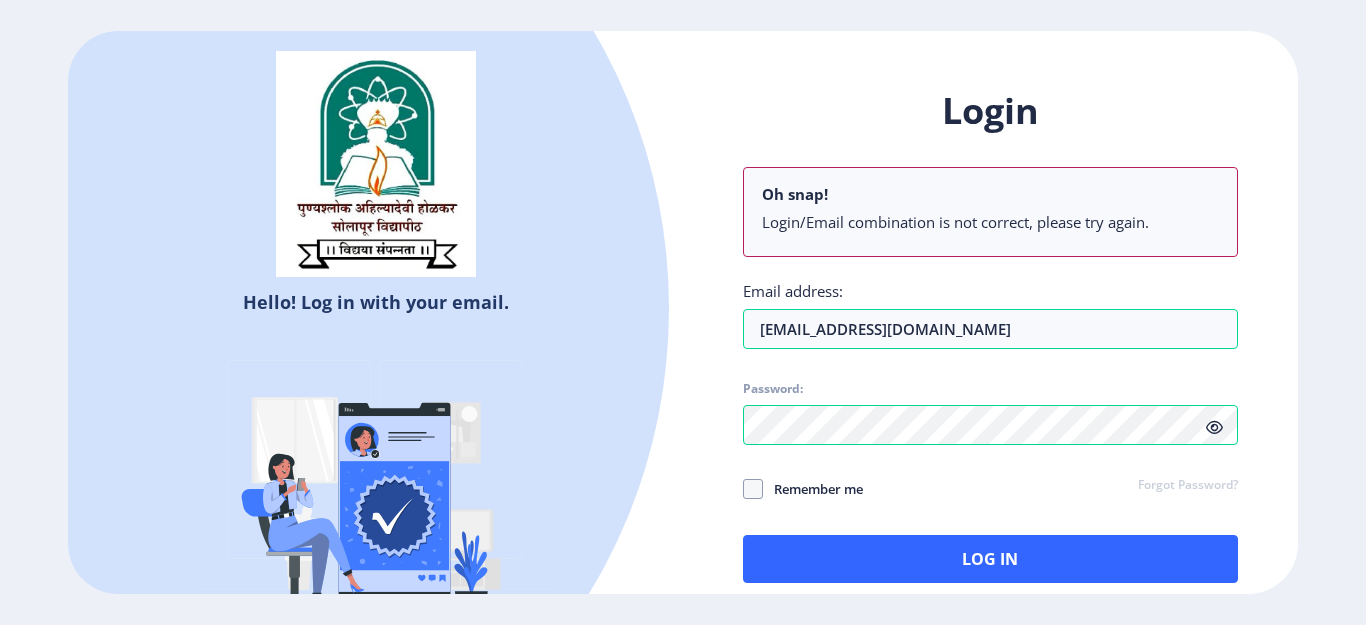 click on "Forgot Password?" 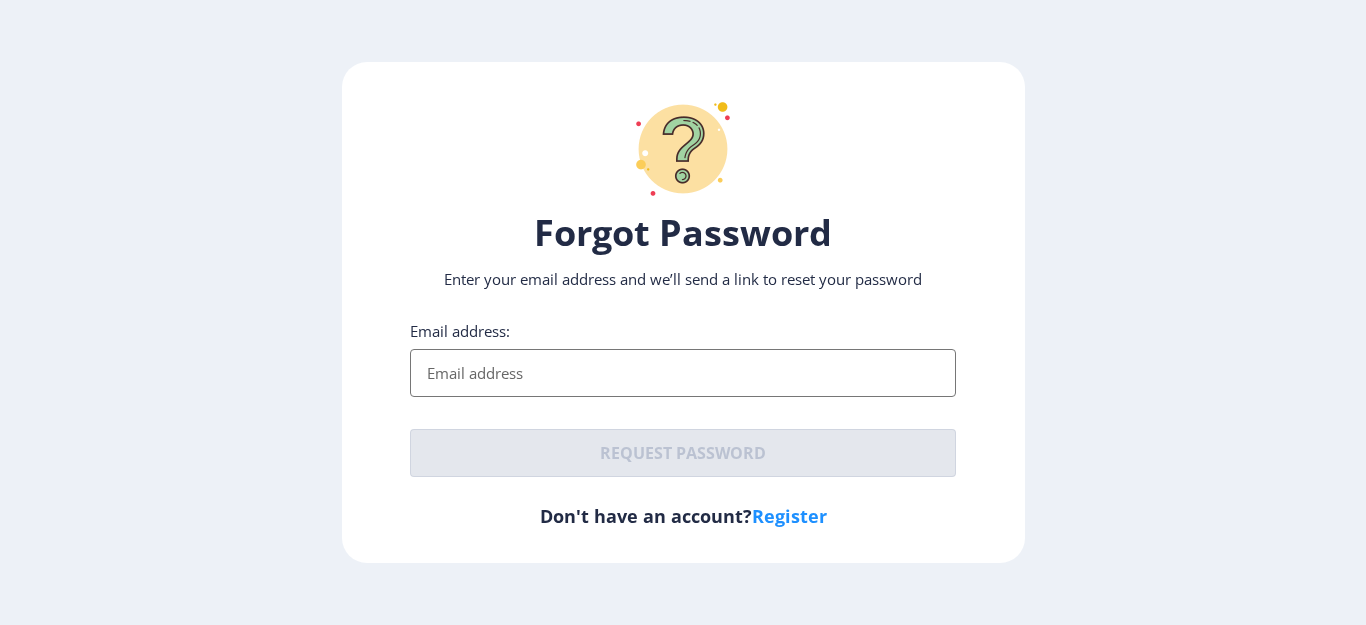 click on "Email address:" at bounding box center [683, 373] 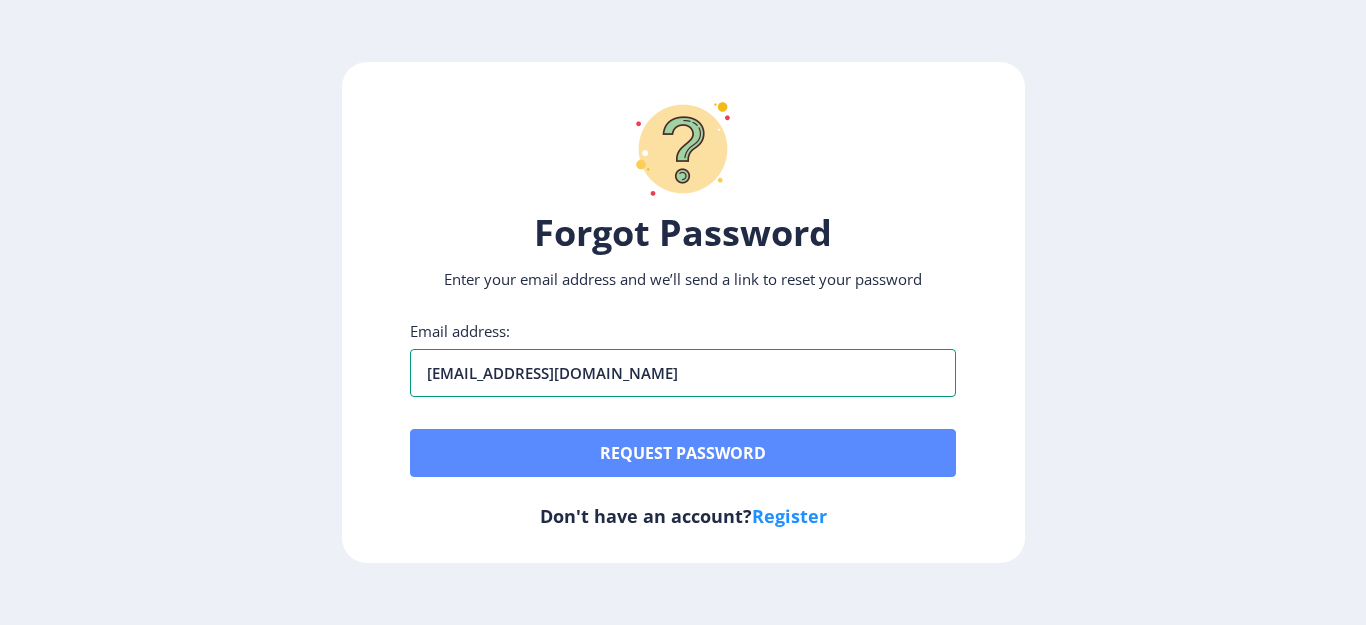 type on "[EMAIL_ADDRESS][DOMAIN_NAME]" 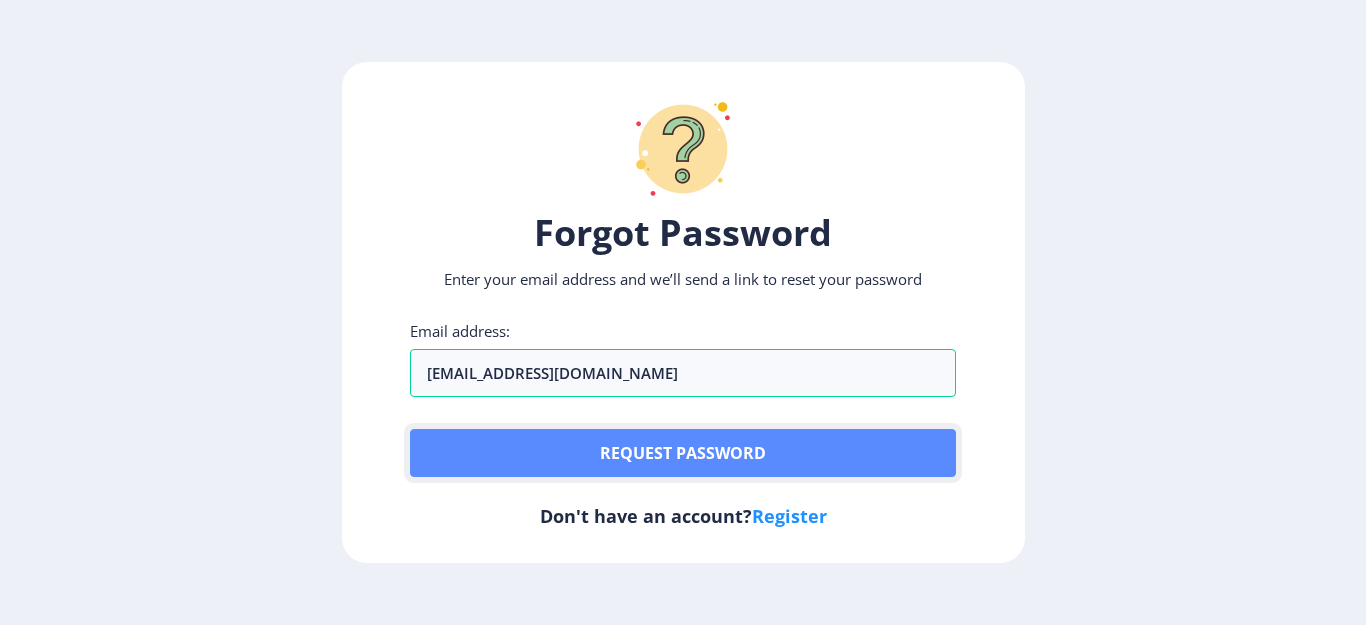 click on "Request password" 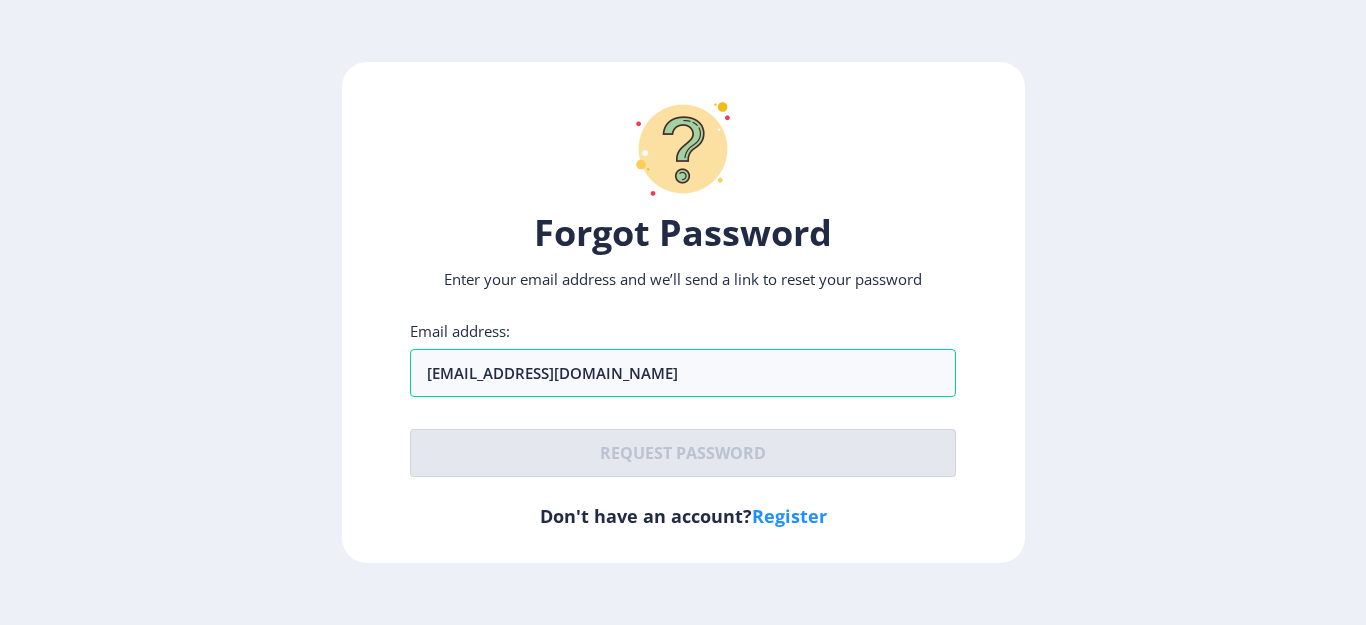 click on "Register" 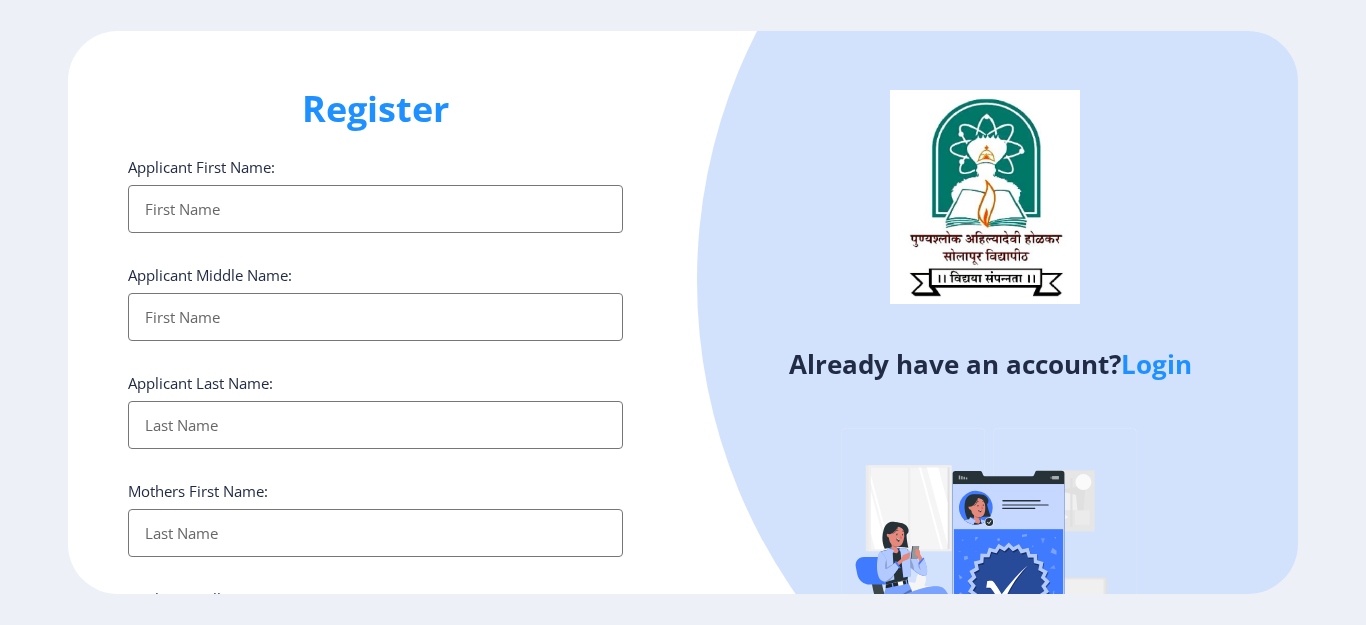 click on "Applicant First Name:" at bounding box center (375, 209) 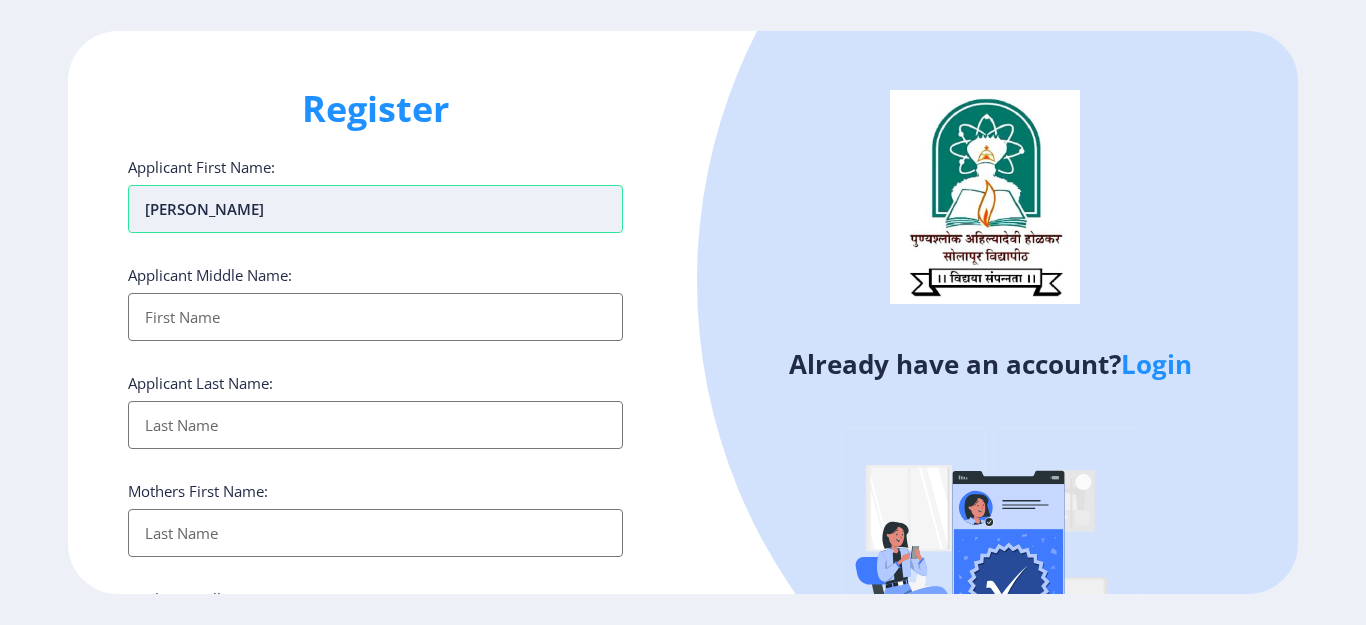 type on "[PERSON_NAME]" 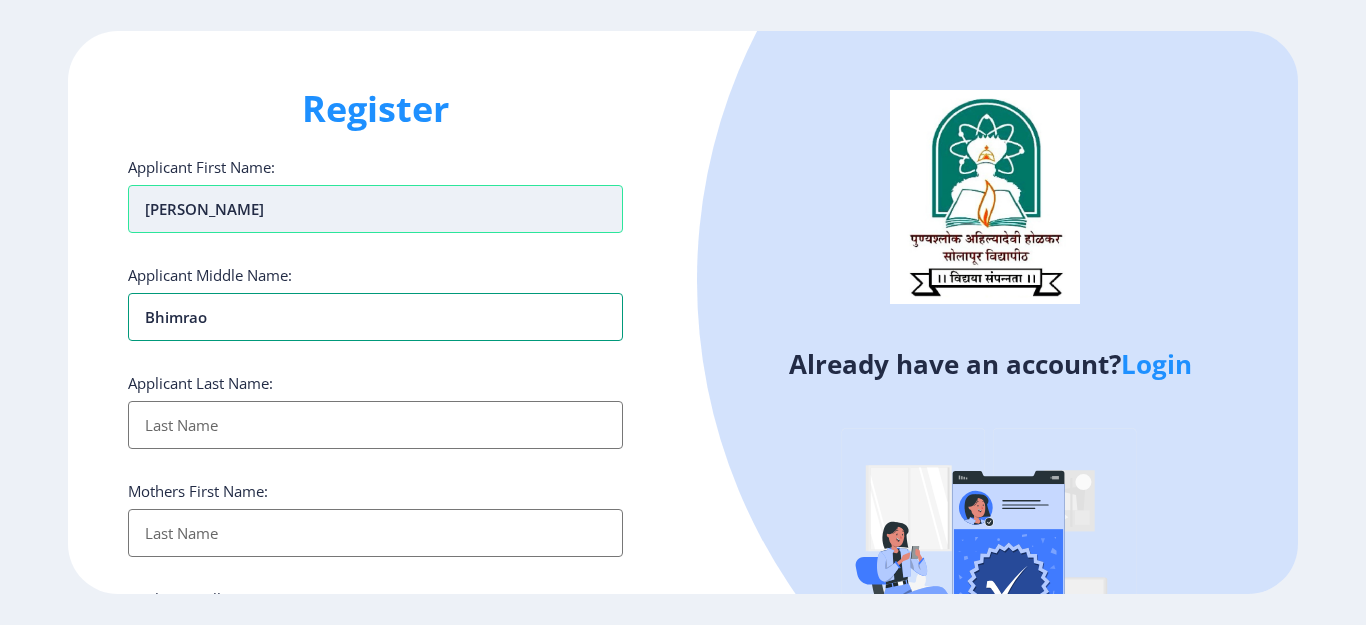 type on "Bhimrao" 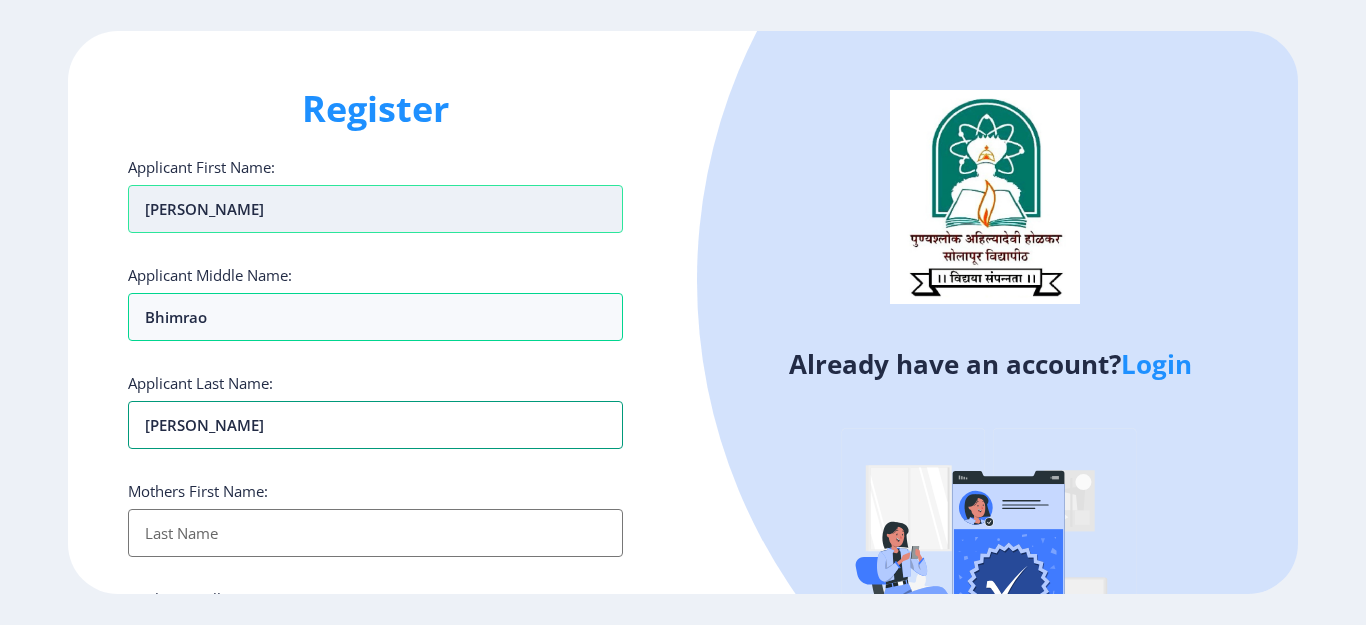 type on "[PERSON_NAME]" 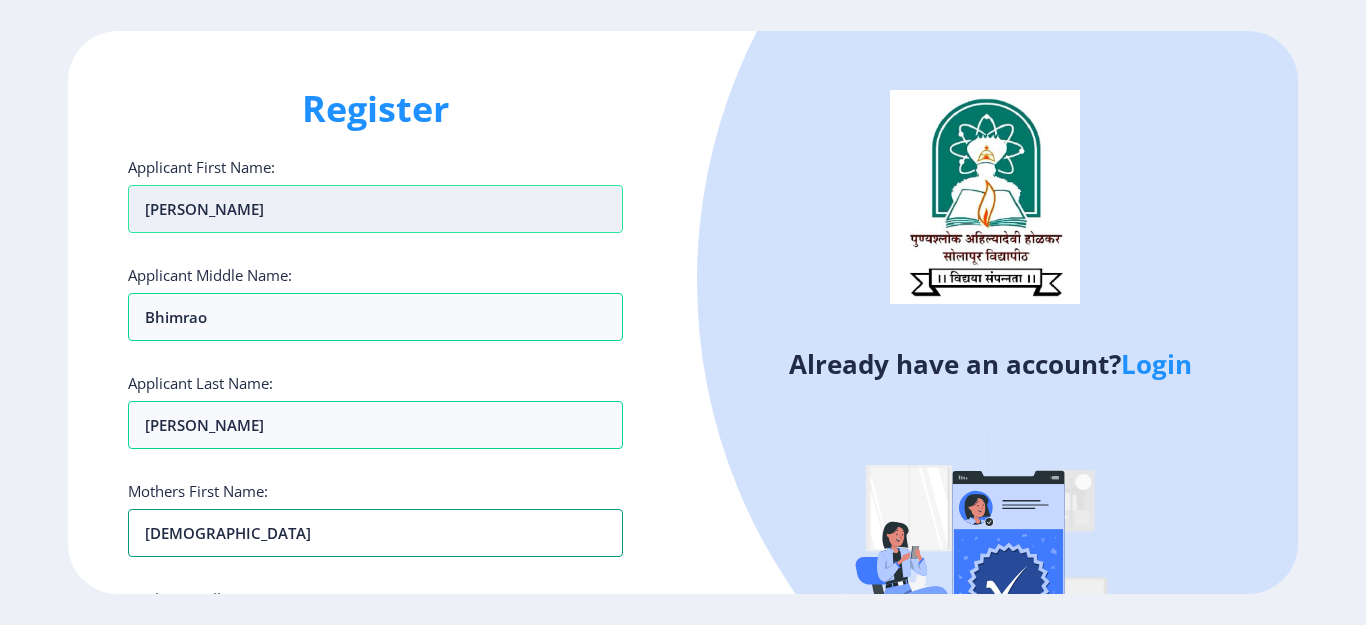 type on "[DEMOGRAPHIC_DATA]" 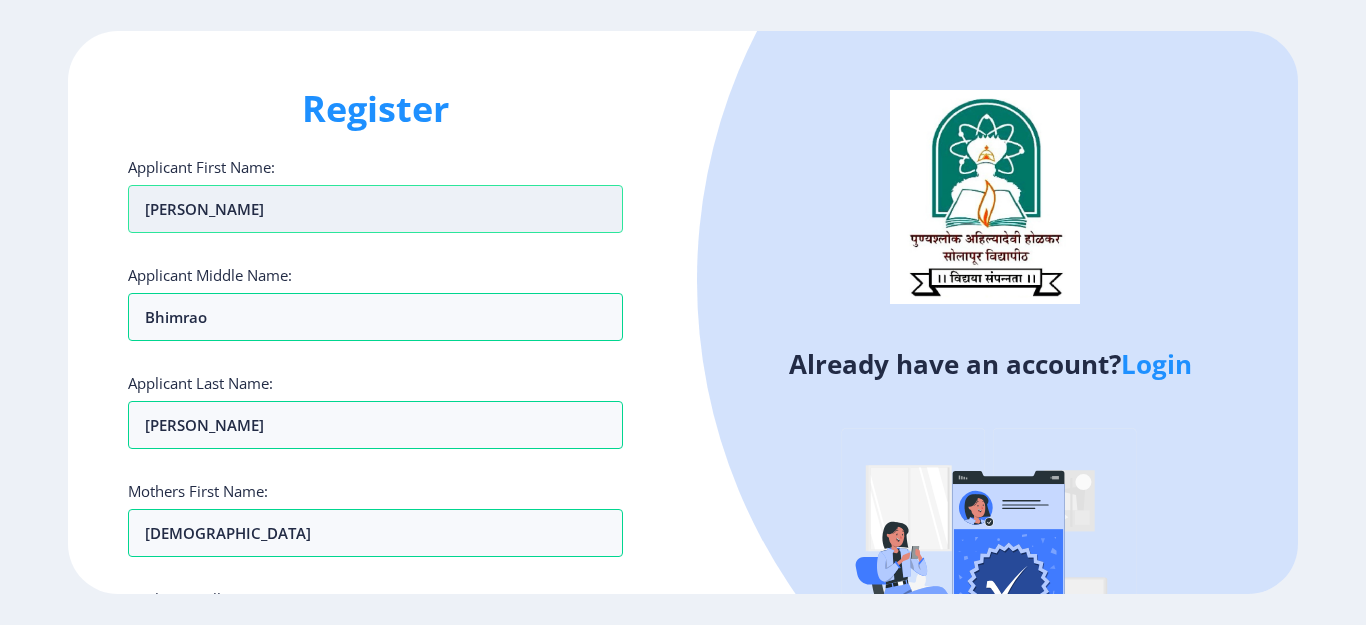 scroll, scrollTop: 349, scrollLeft: 0, axis: vertical 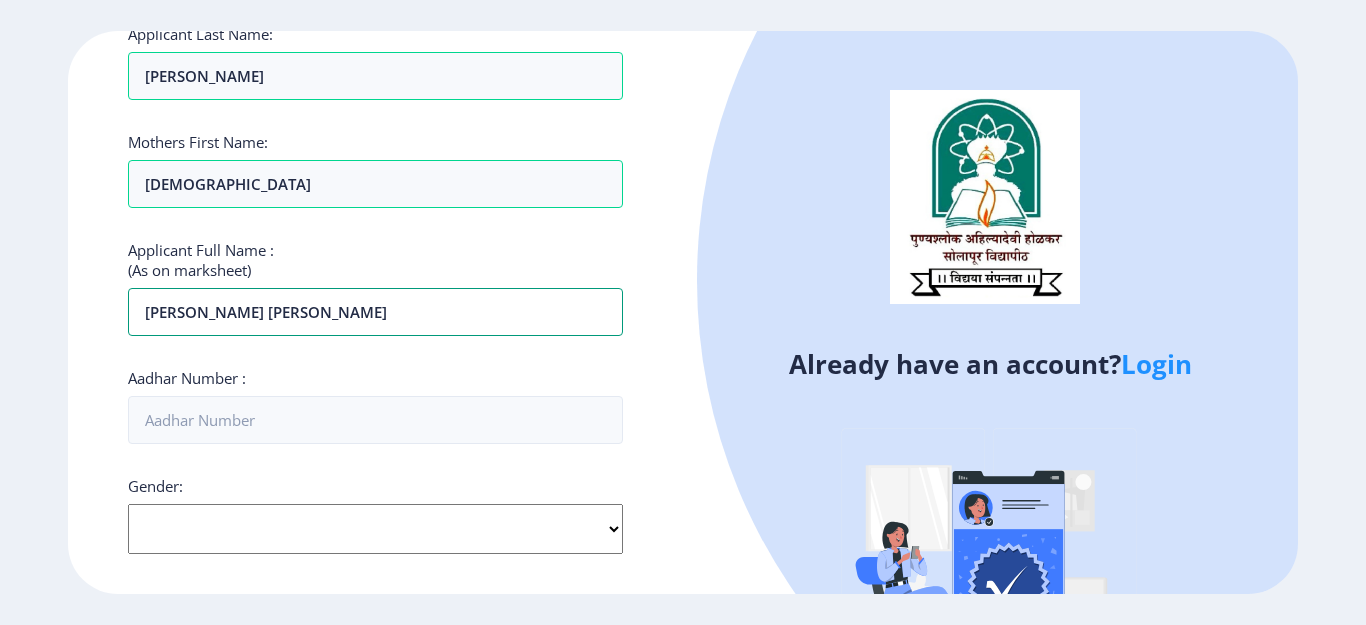 type on "[PERSON_NAME] [PERSON_NAME]" 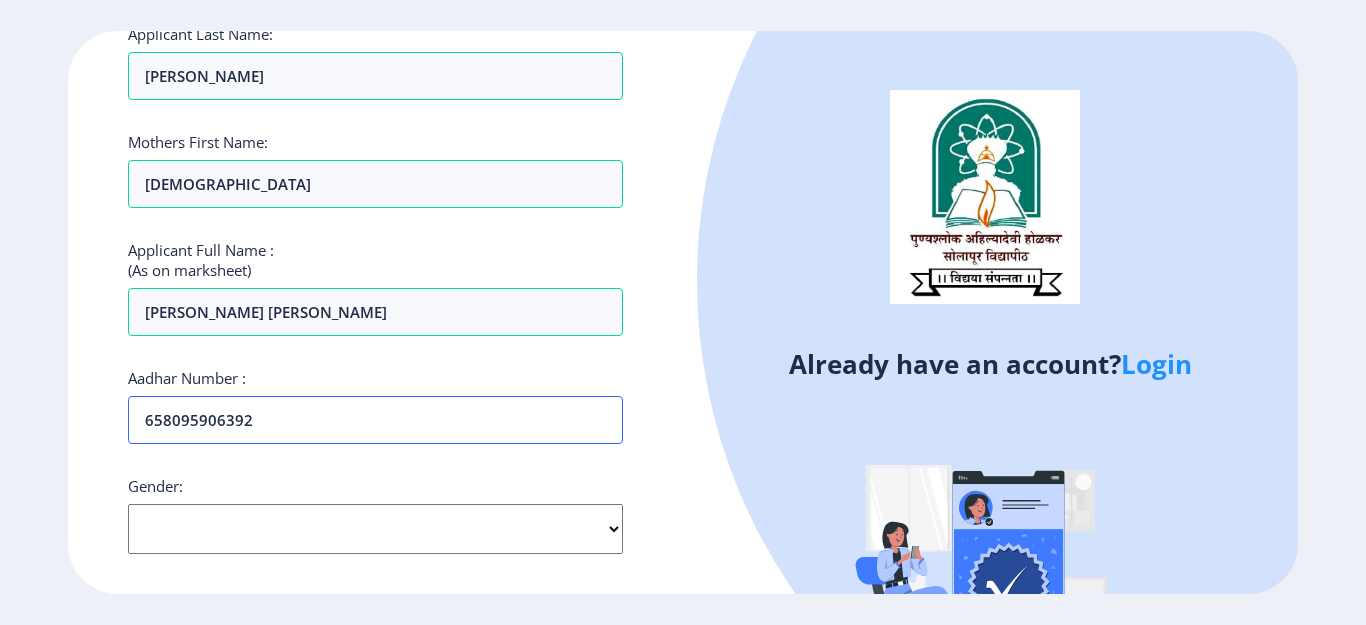 type on "658095906392" 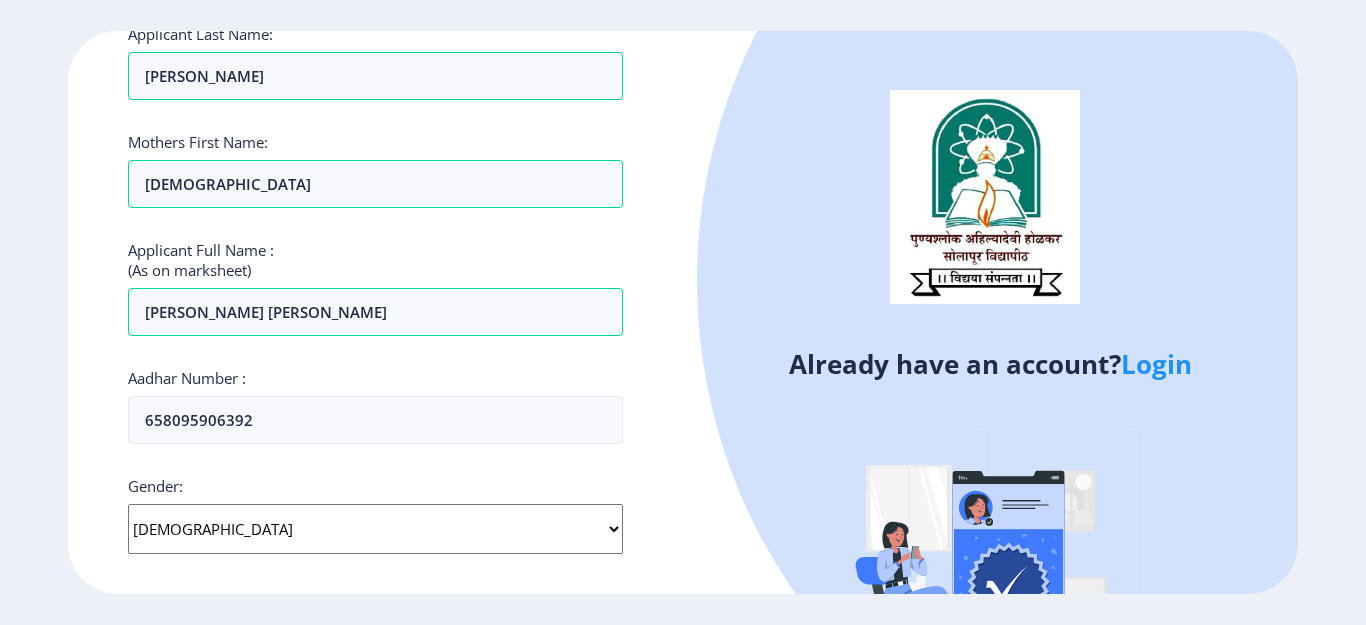 select on "[DEMOGRAPHIC_DATA]" 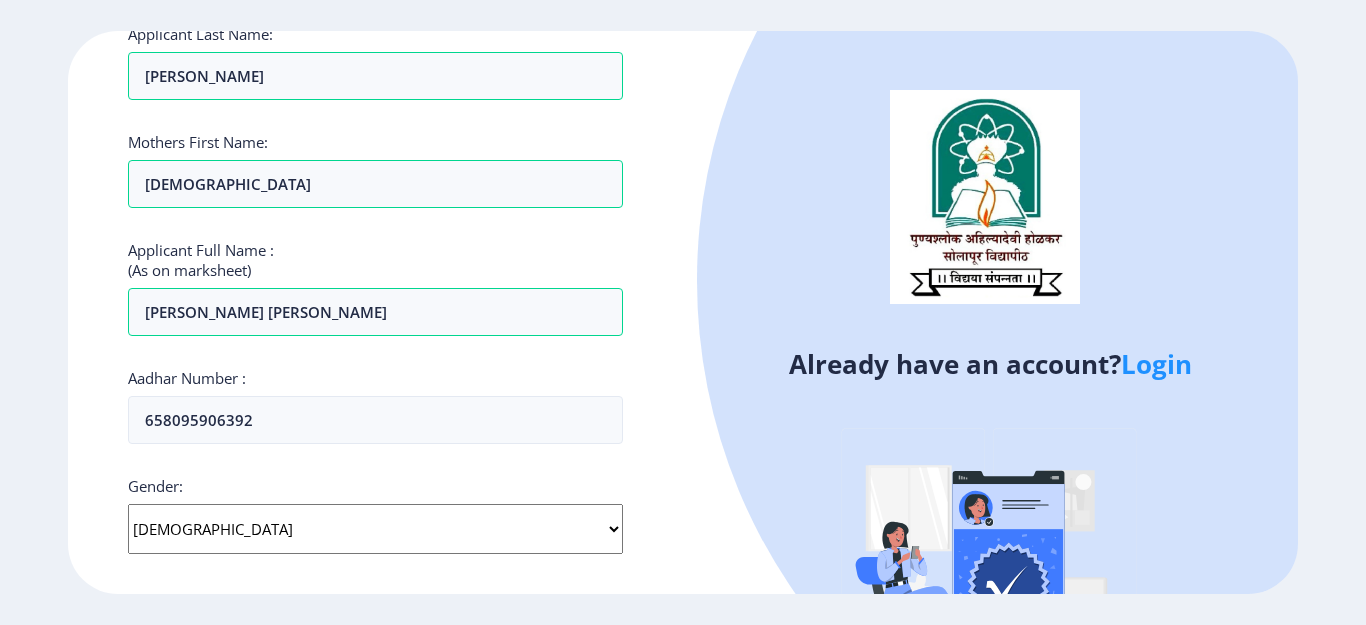 scroll, scrollTop: 696, scrollLeft: 0, axis: vertical 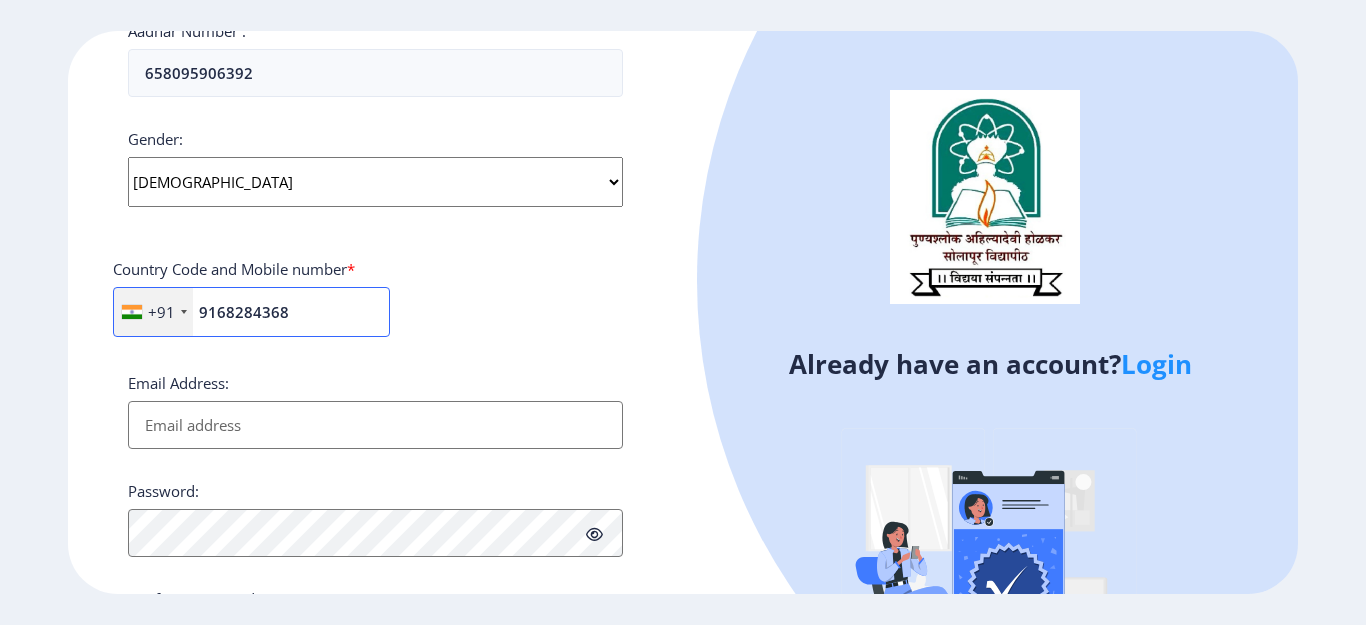 type on "9168284368" 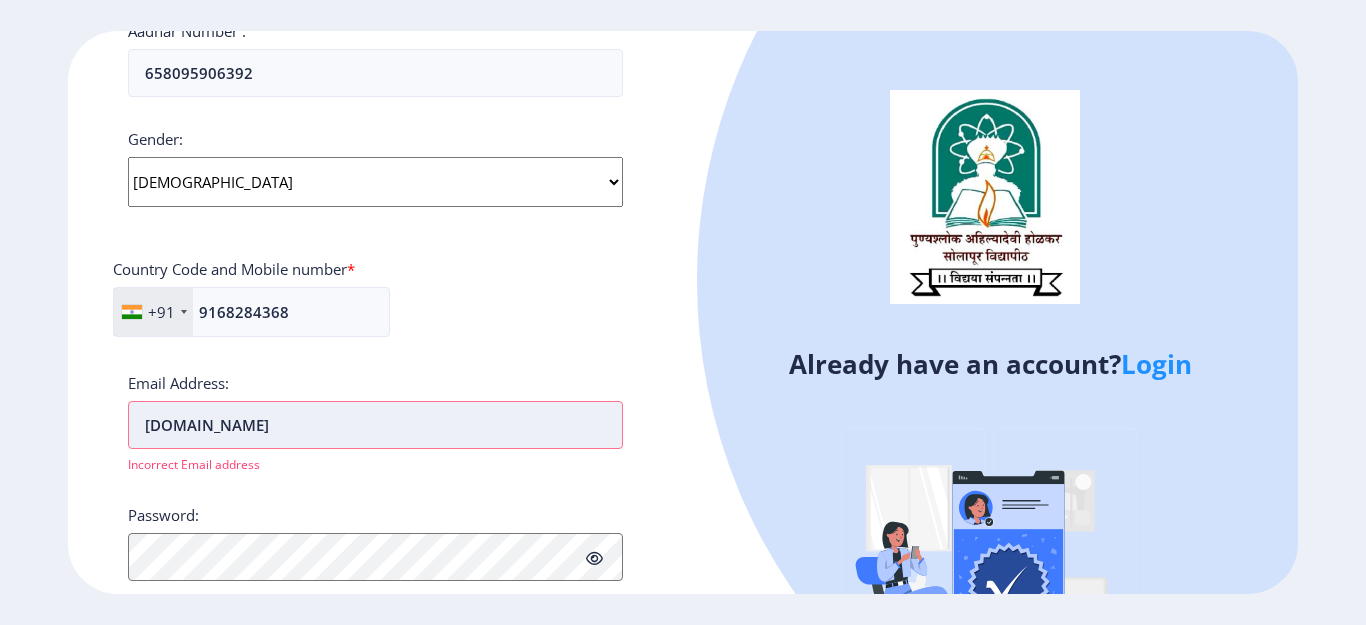 click on "[DOMAIN_NAME]" at bounding box center (375, 425) 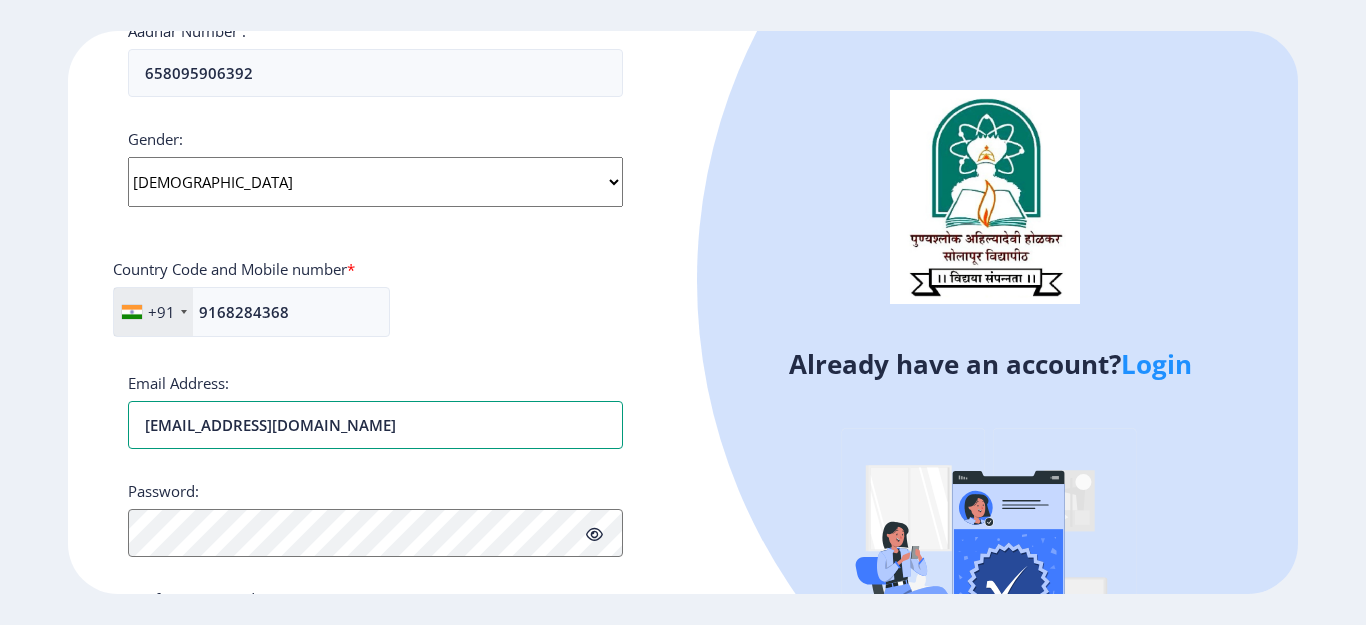 type on "[EMAIL_ADDRESS][DOMAIN_NAME]" 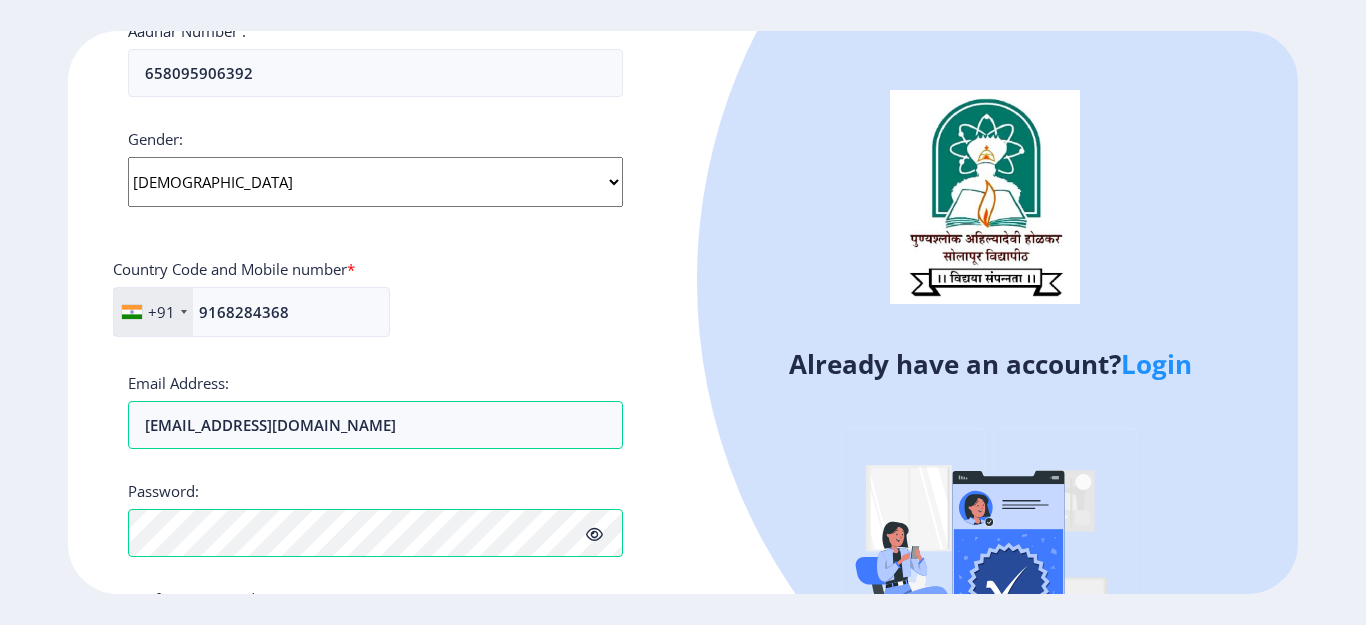 scroll, scrollTop: 853, scrollLeft: 0, axis: vertical 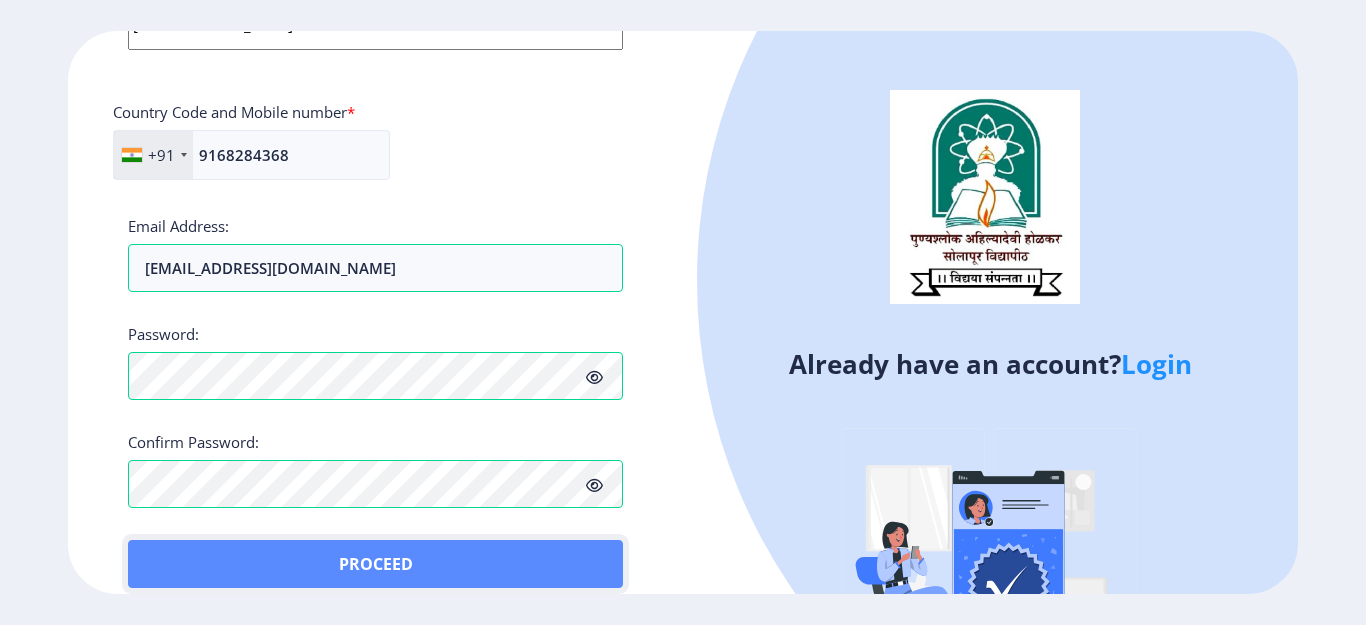 click on "Proceed" 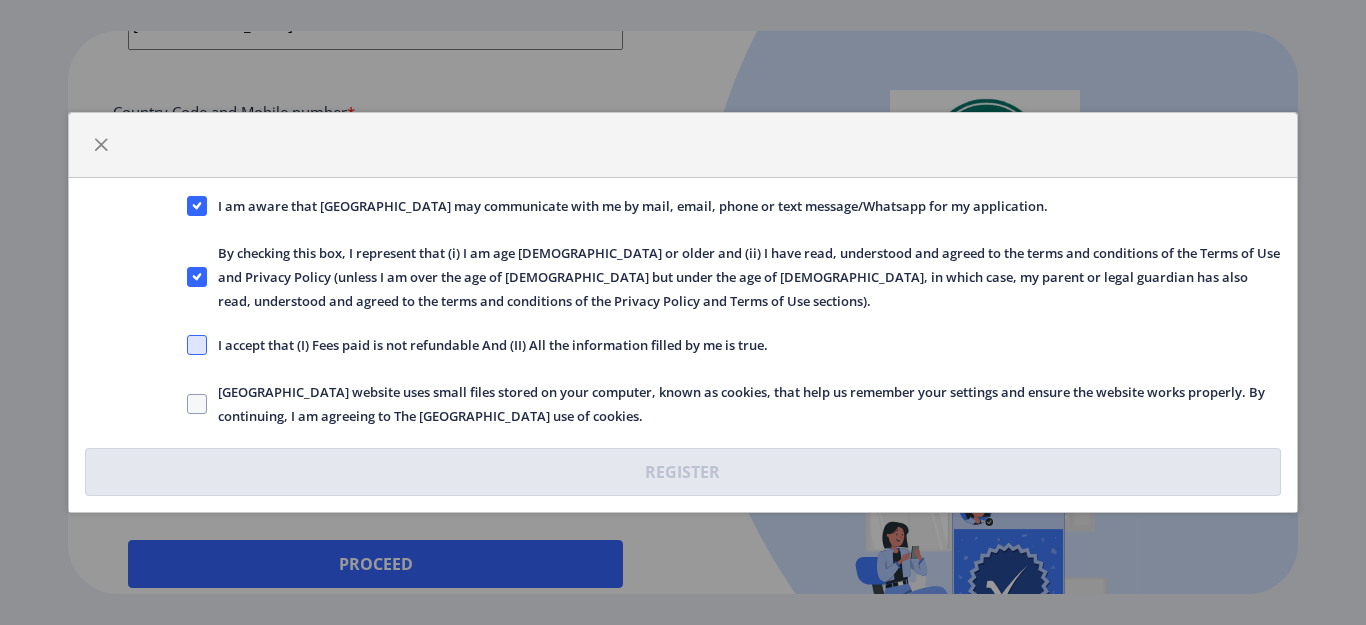 click 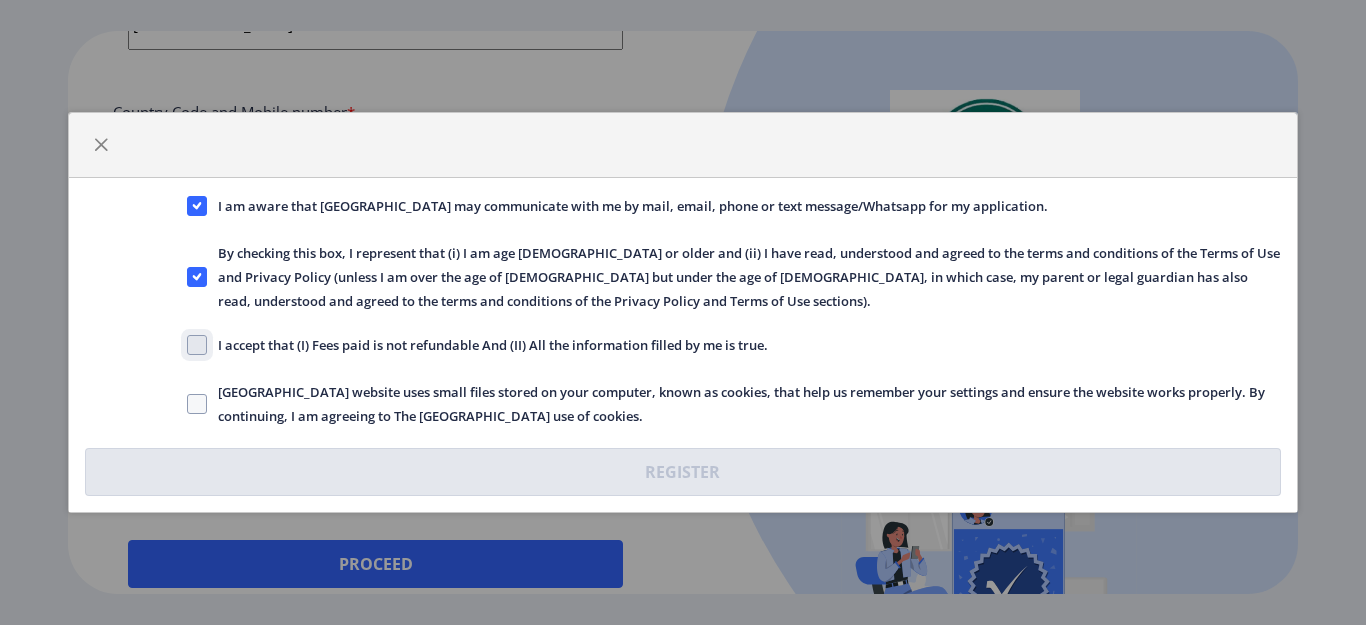 click on "I accept that (I) Fees paid is not refundable And (II) All the information filled by me is true." 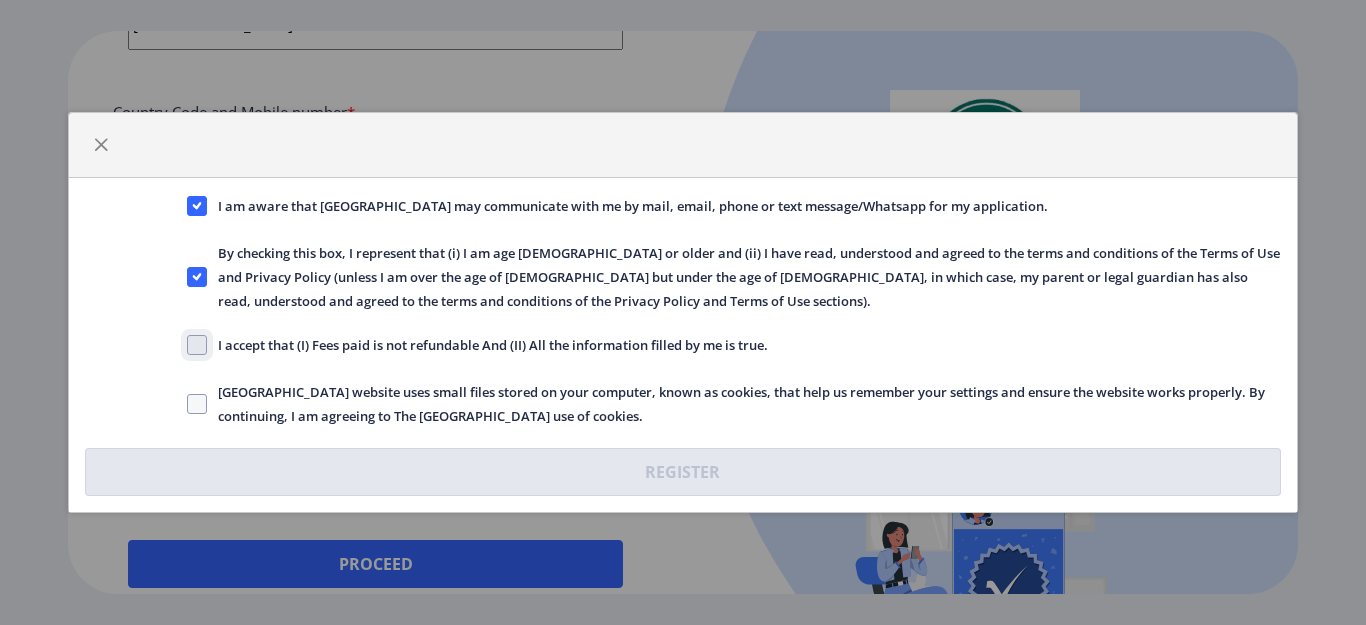 checkbox on "true" 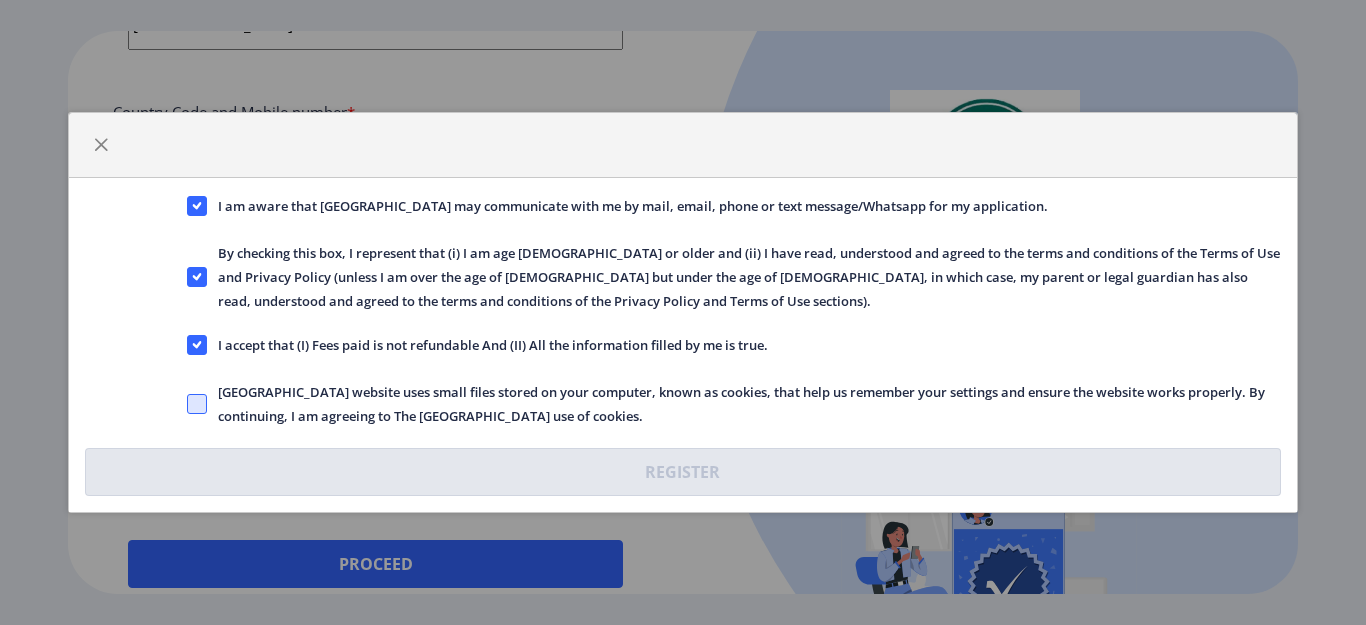 click 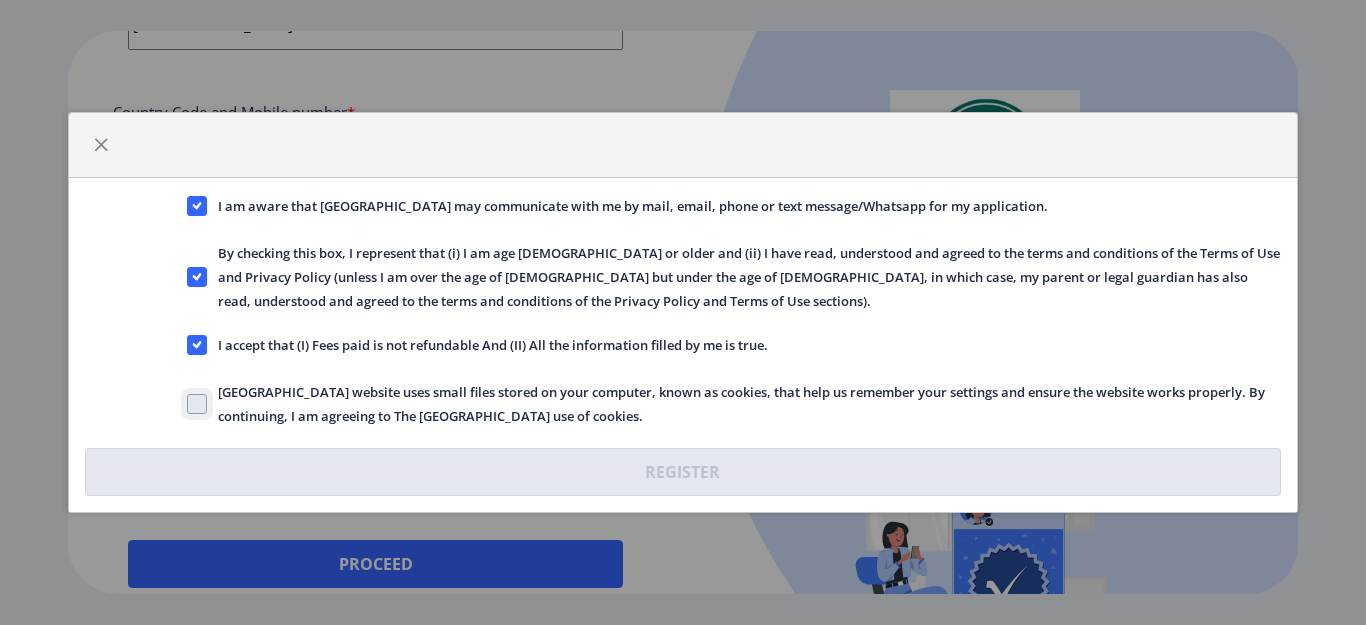click on "[GEOGRAPHIC_DATA] website uses small files stored on your computer, known as cookies, that help us remember your settings and ensure the website works properly. By continuing, I am agreeing to The [GEOGRAPHIC_DATA] use of cookies." 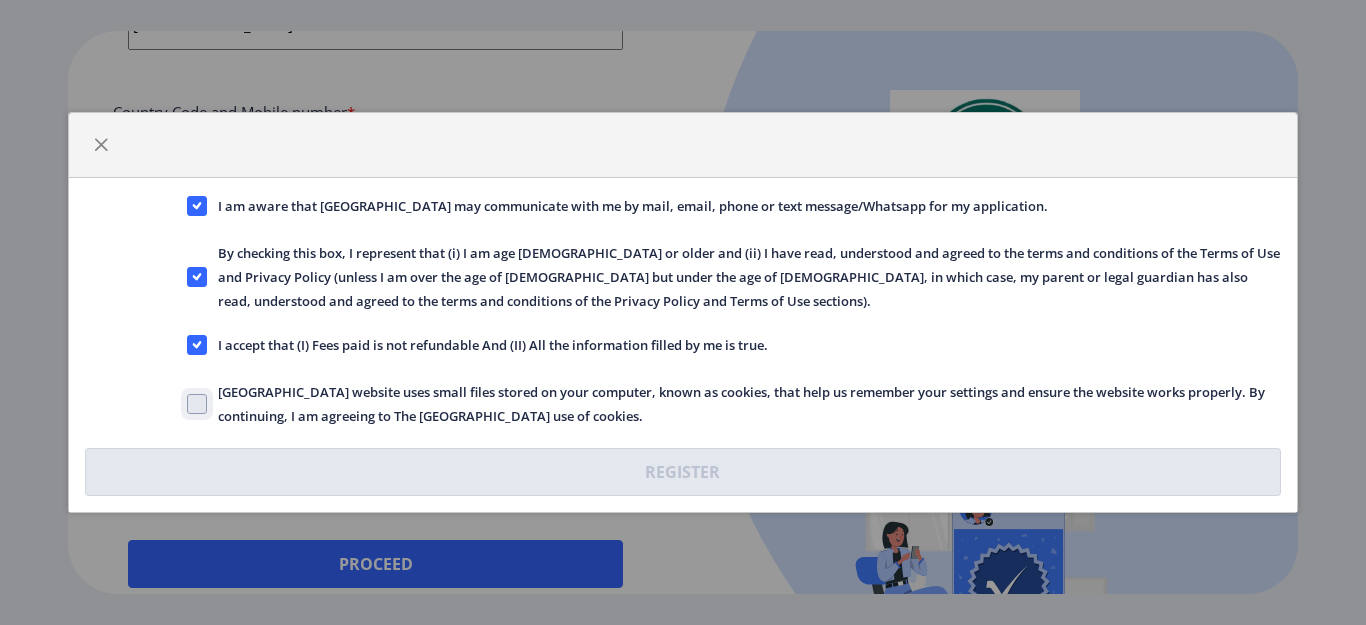 checkbox on "true" 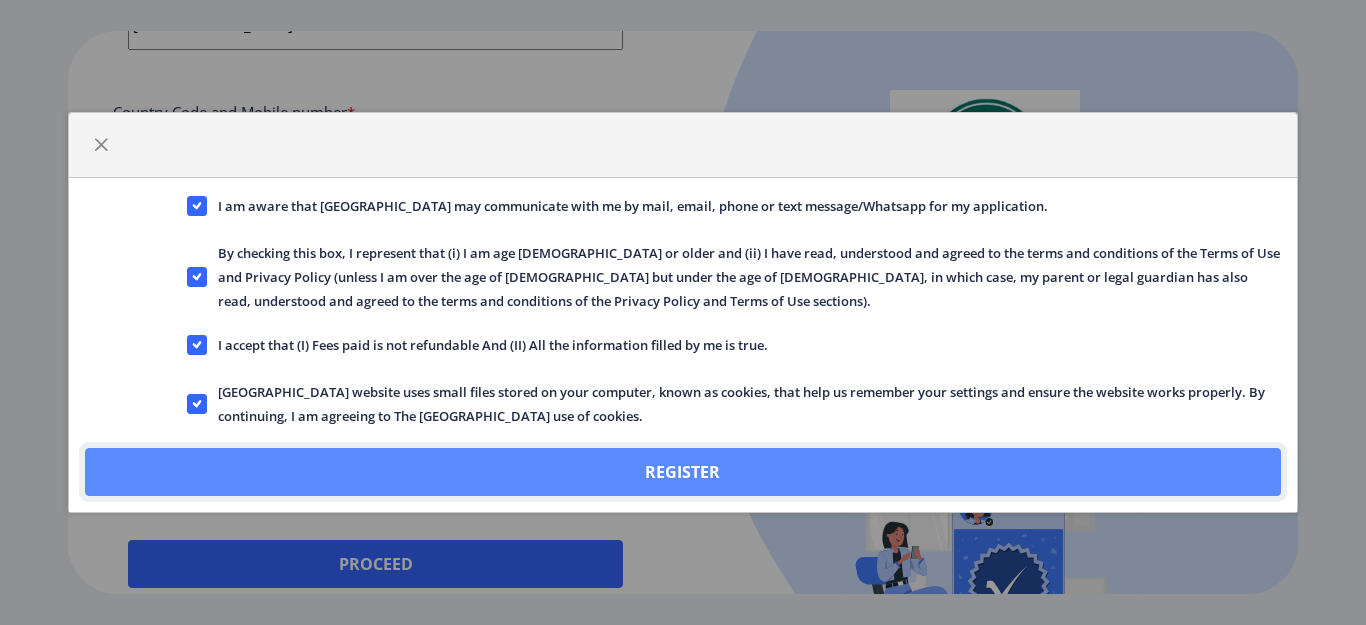 click on "Register" 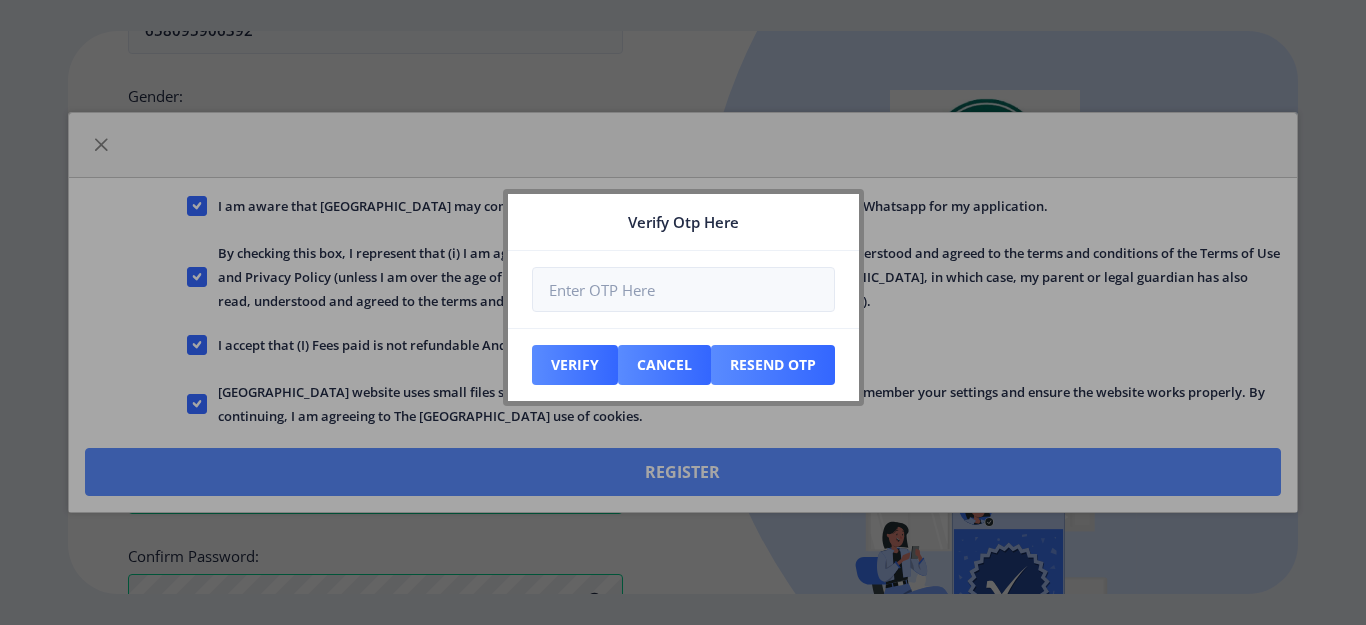 scroll, scrollTop: 967, scrollLeft: 0, axis: vertical 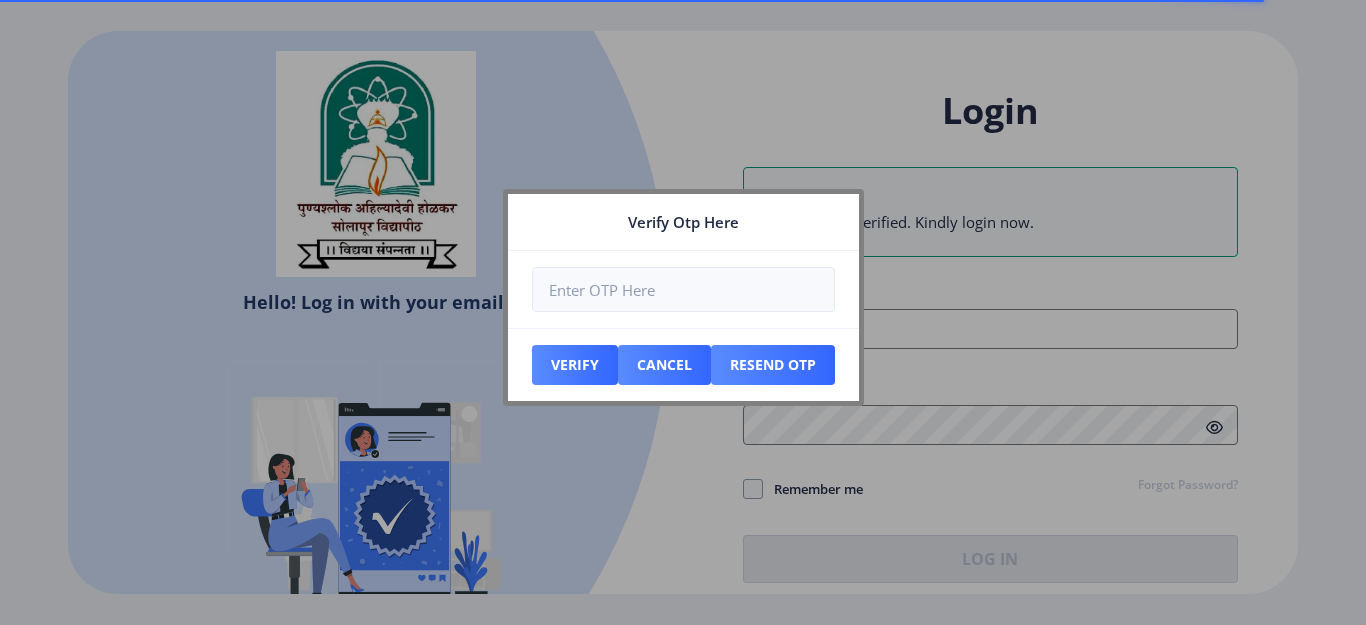 type on "[EMAIL_ADDRESS][DOMAIN_NAME]" 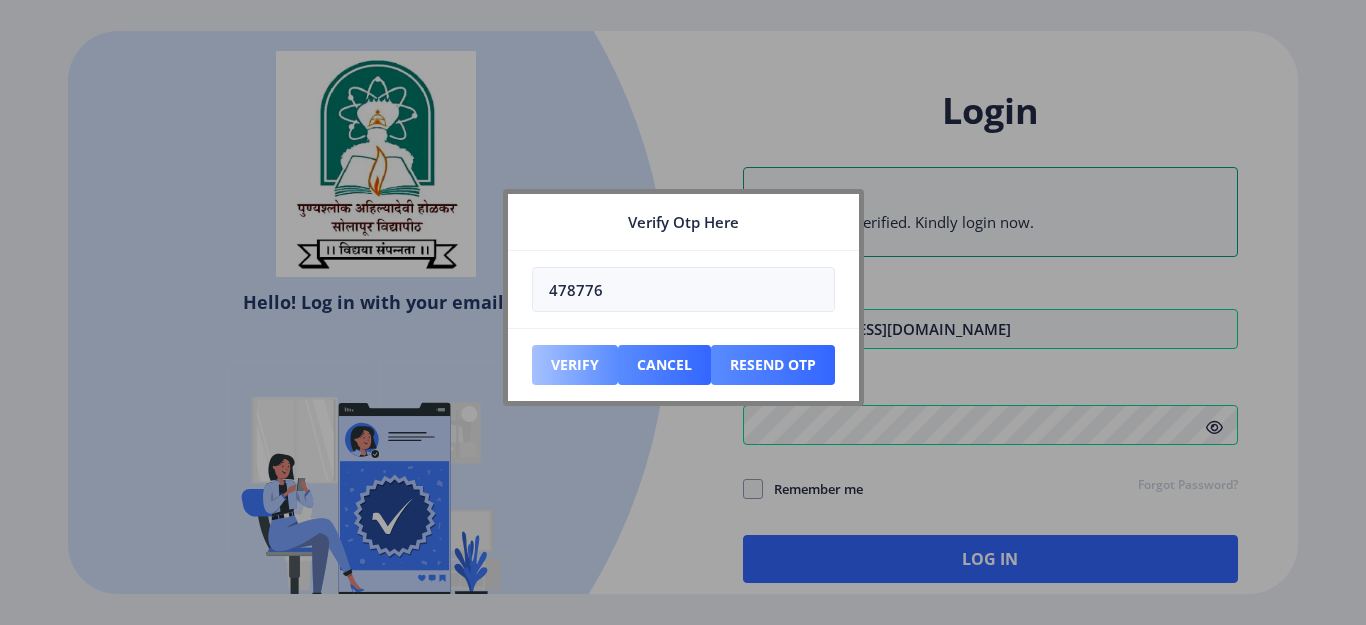 type on "478776" 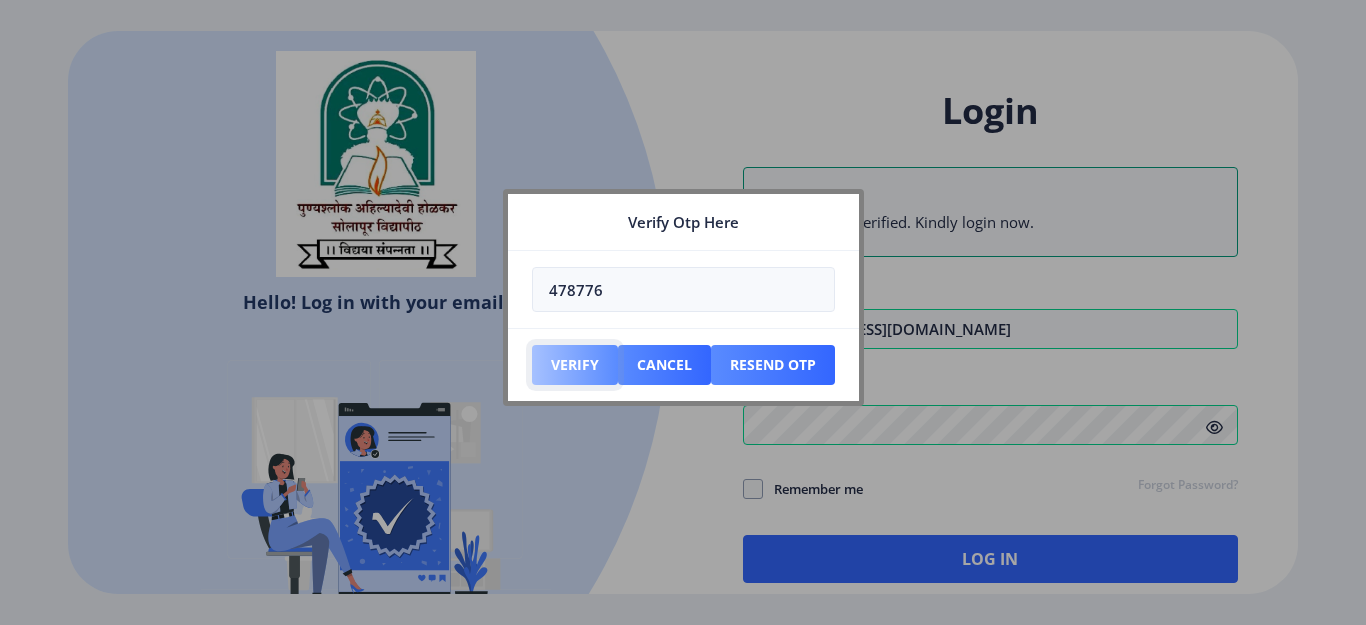 click on "Verify" at bounding box center (575, 365) 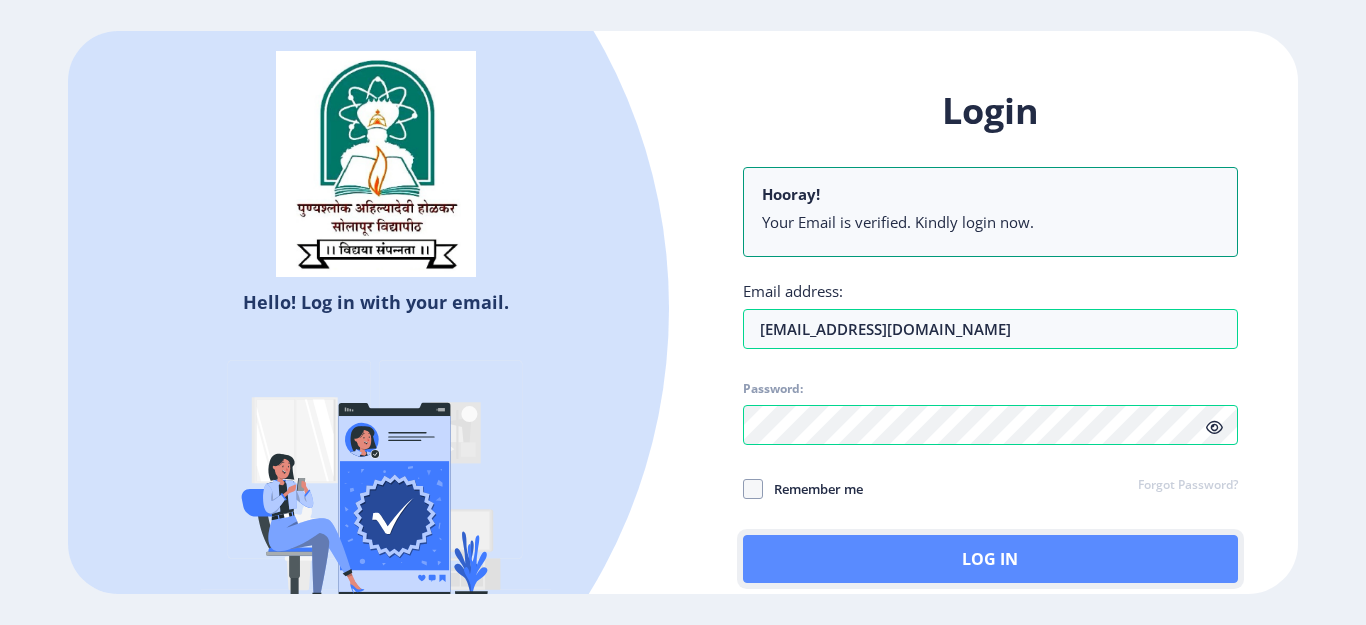 click on "Log In" 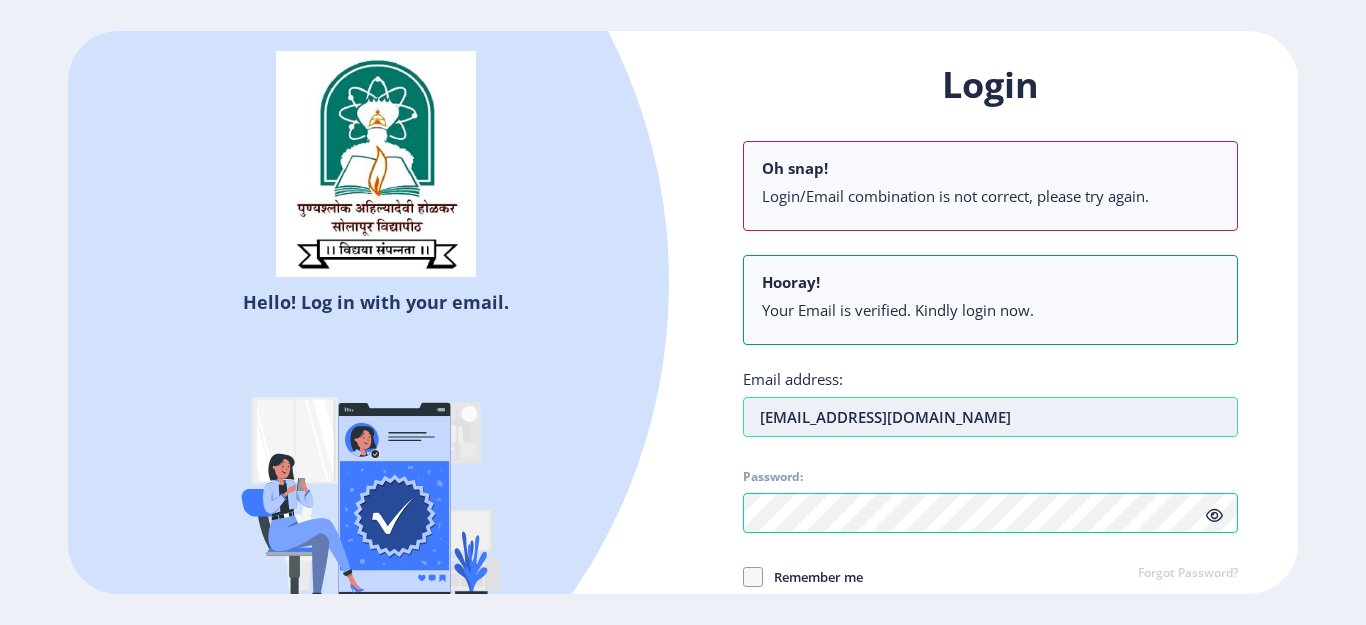 click on "Login Oh snap! Login/Email combination is not correct, please try again. Hooray! Your Email is verified. Kindly login now. Email address: [EMAIL_ADDRESS][DOMAIN_NAME] Password: Remember me Forgot Password?  Log In" 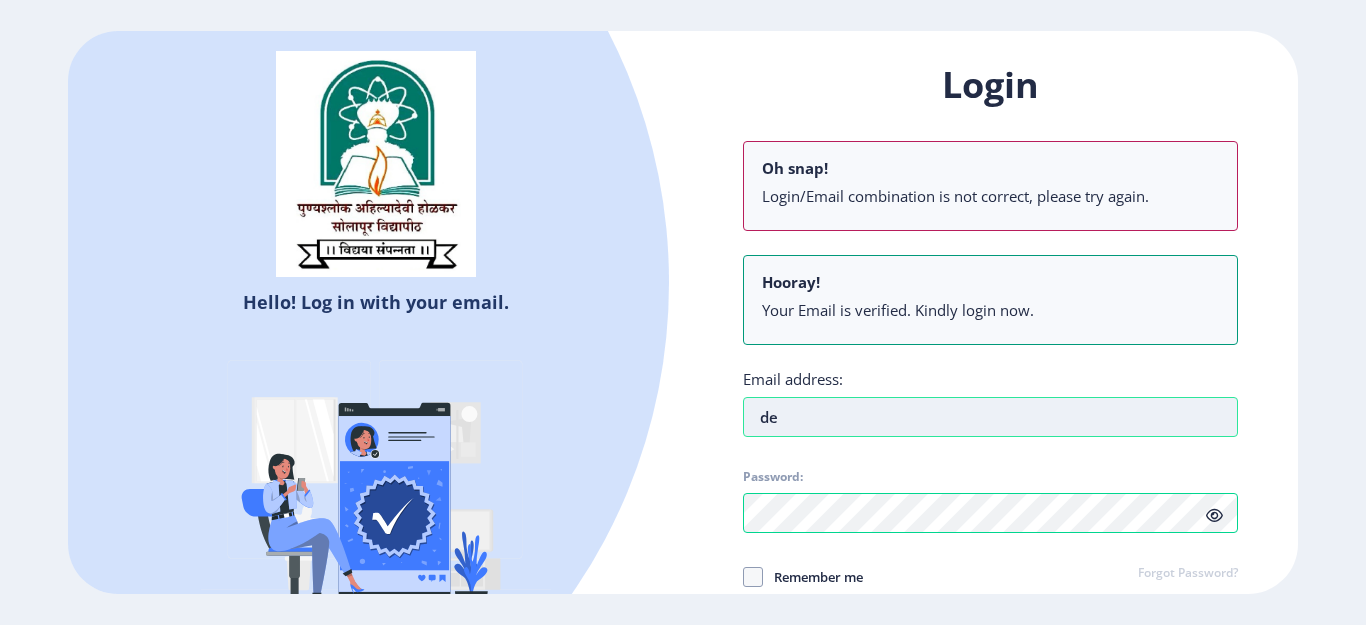 type on "d" 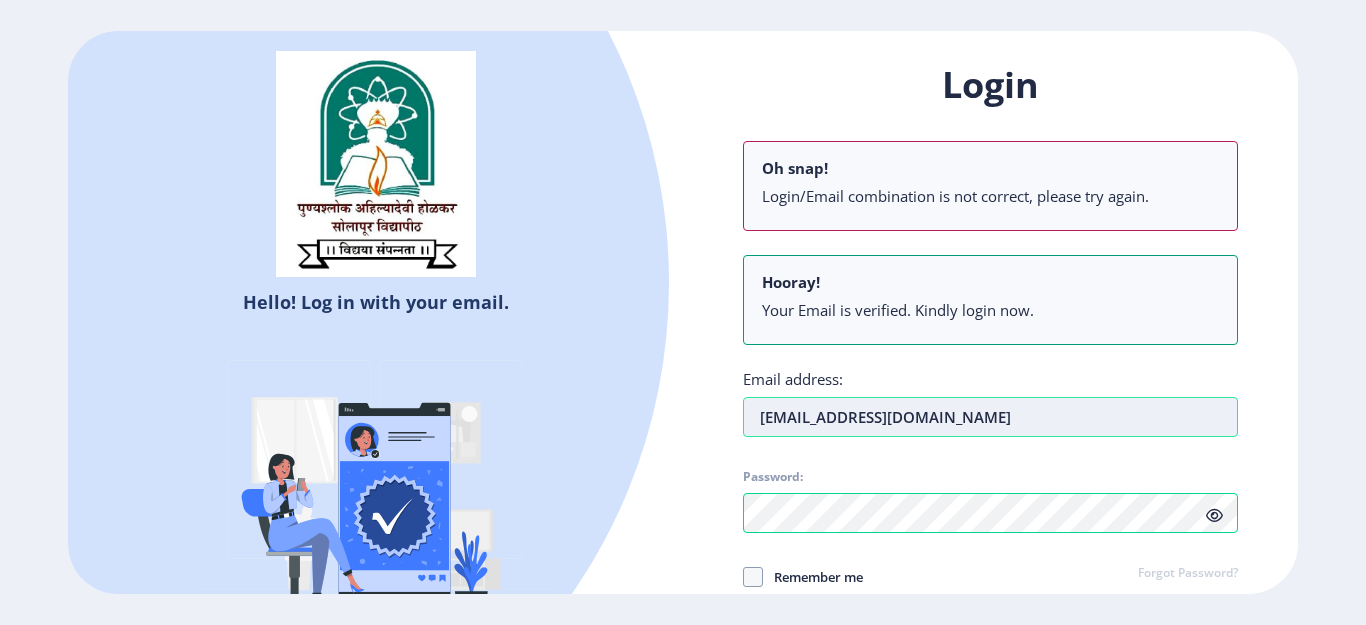 type on "[EMAIL_ADDRESS][DOMAIN_NAME]" 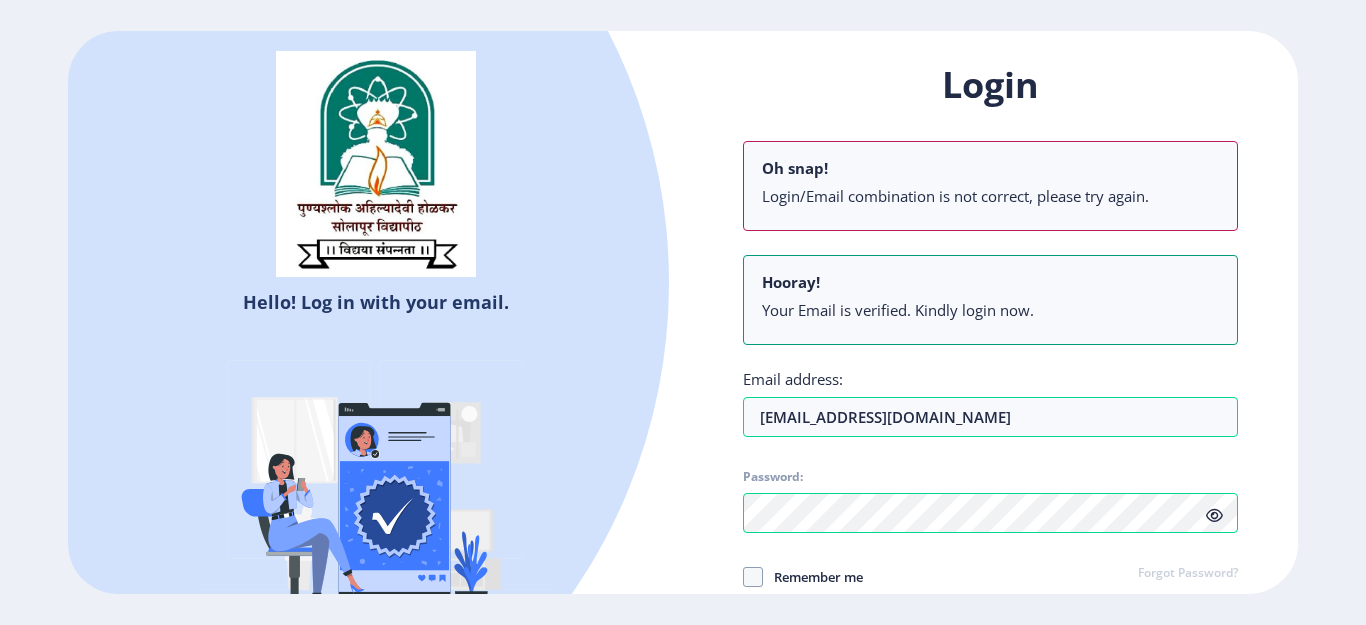 scroll, scrollTop: 139, scrollLeft: 0, axis: vertical 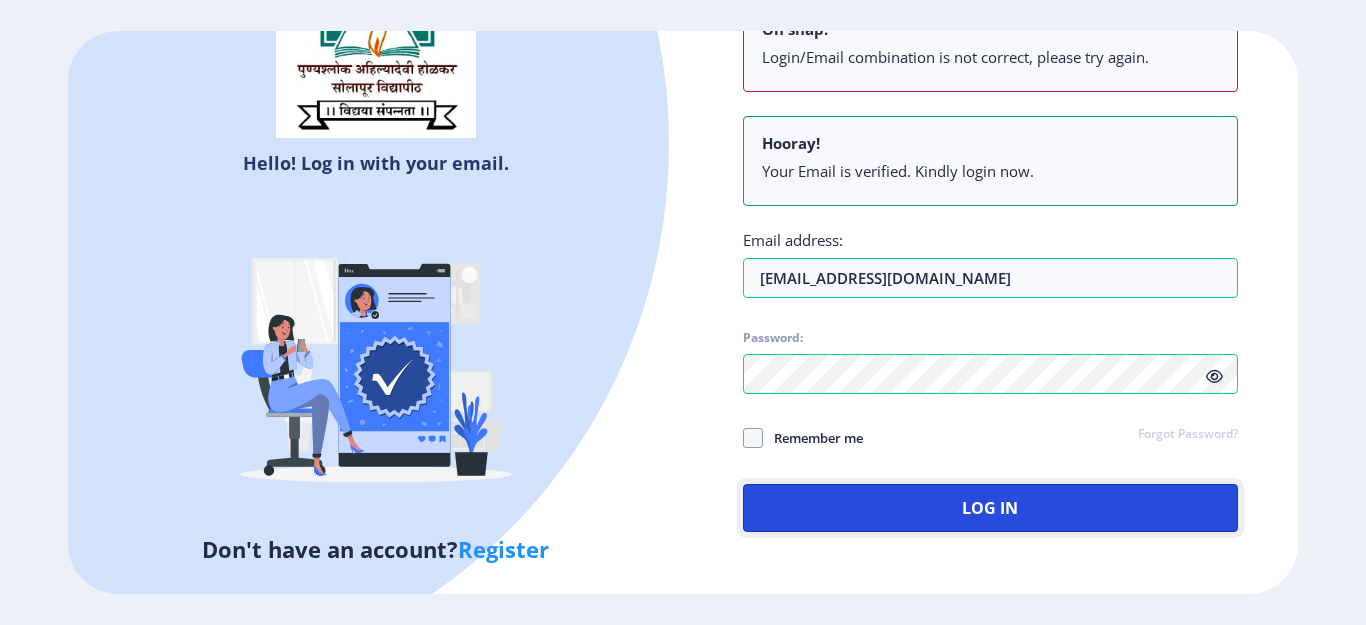 type 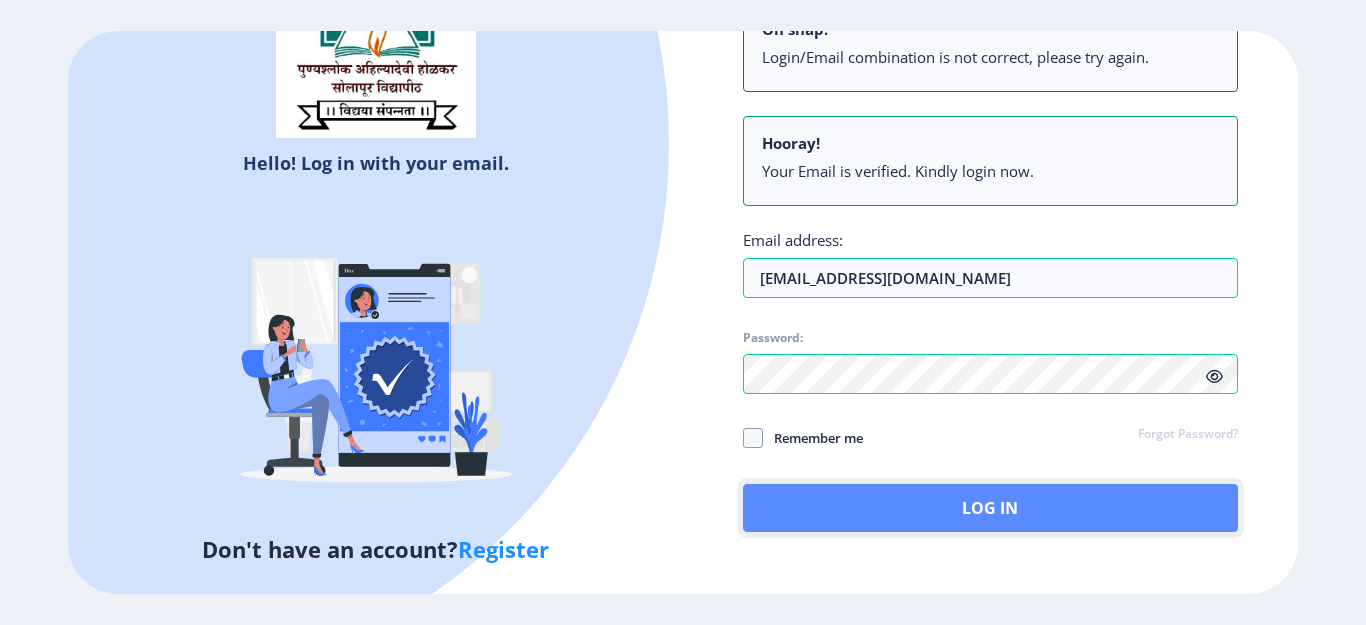 click on "Log In" 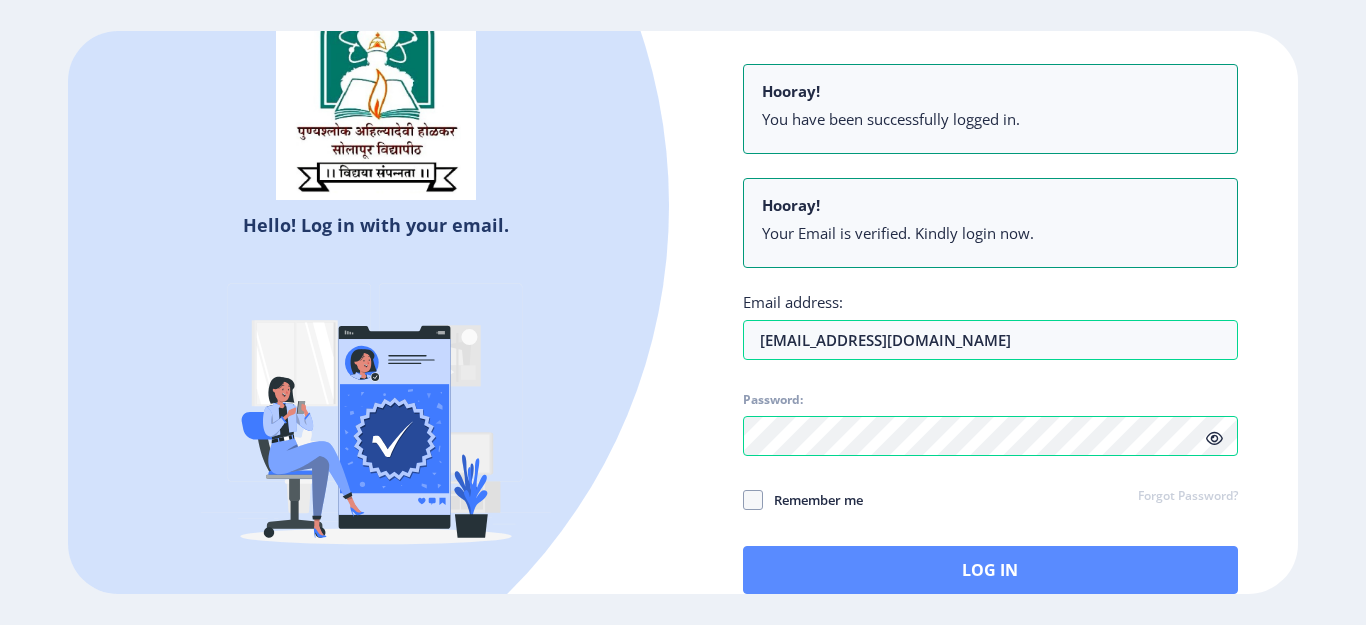 scroll, scrollTop: 139, scrollLeft: 0, axis: vertical 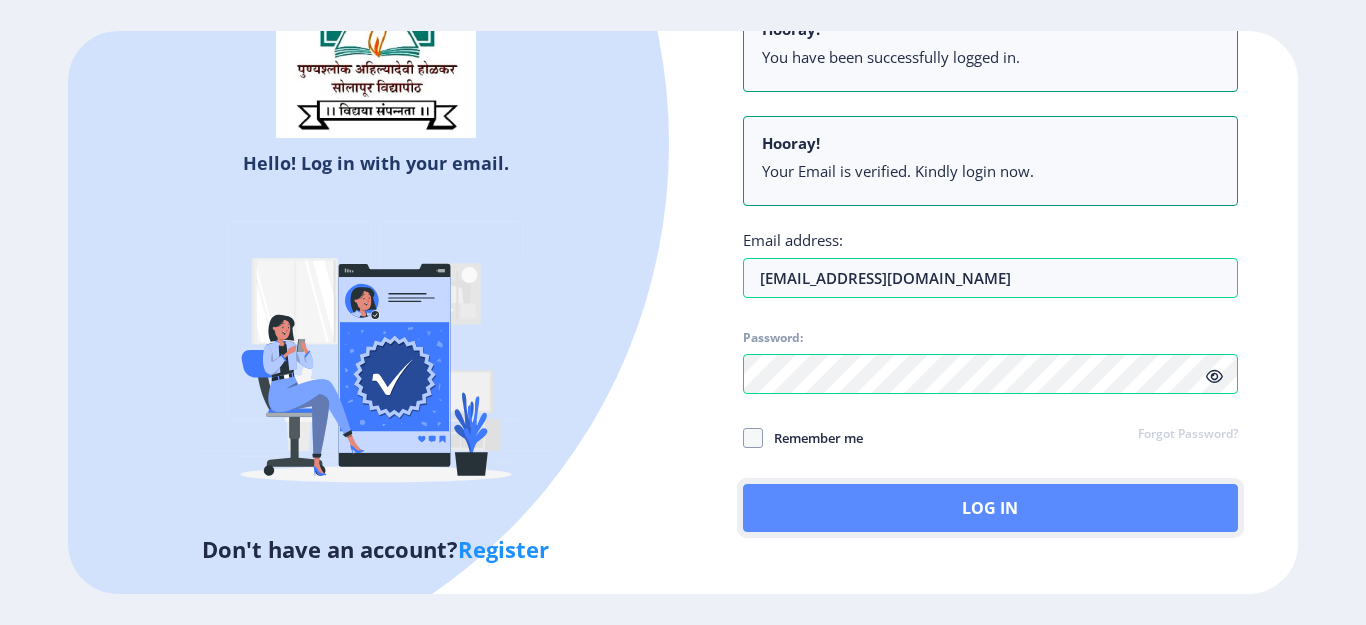 click on "Log In" 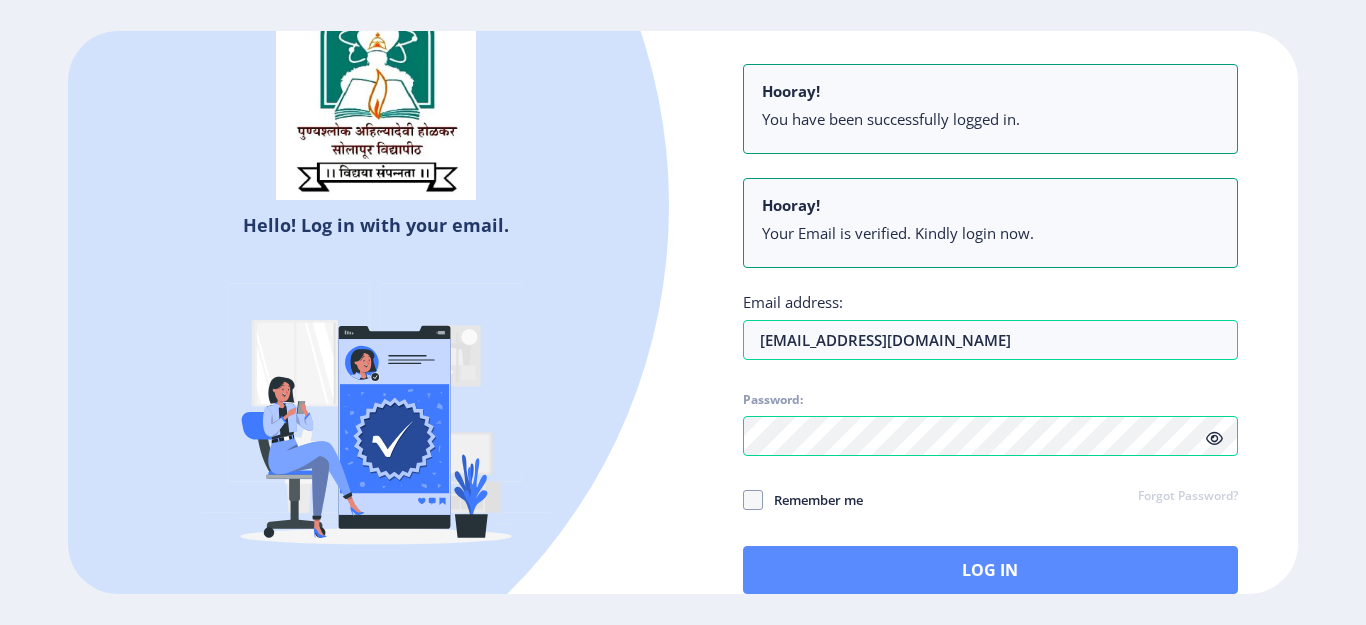 scroll, scrollTop: 139, scrollLeft: 0, axis: vertical 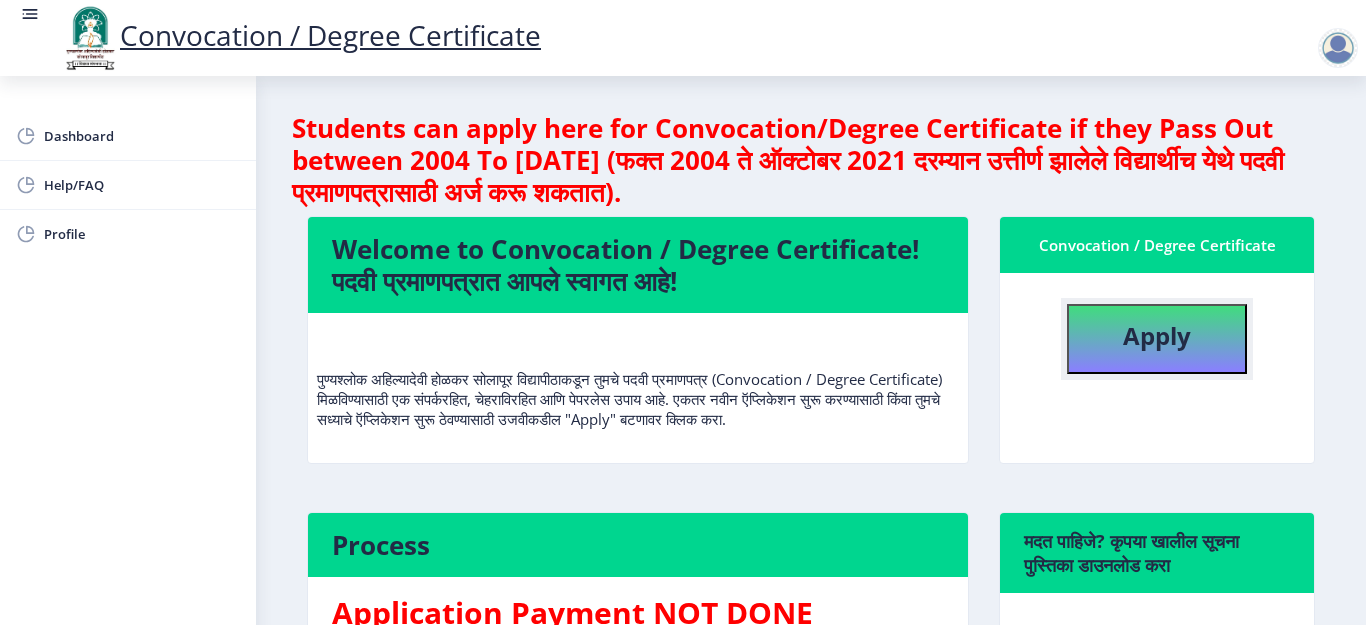 click on "Apply" 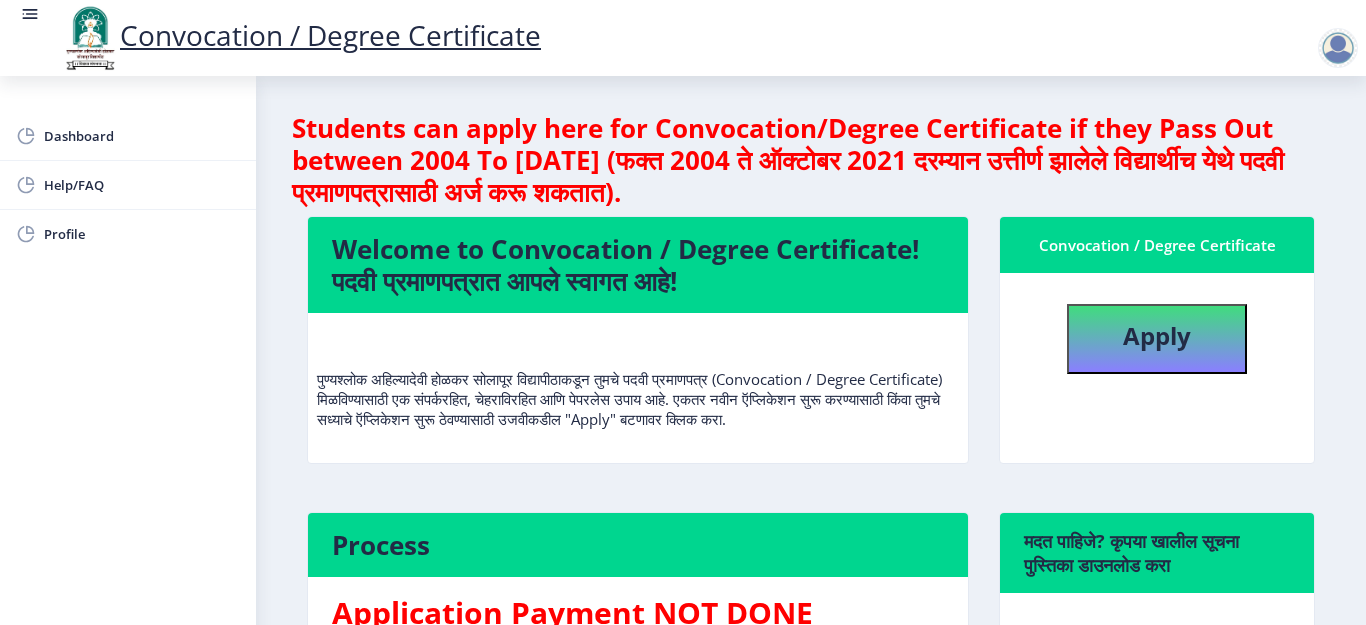 select 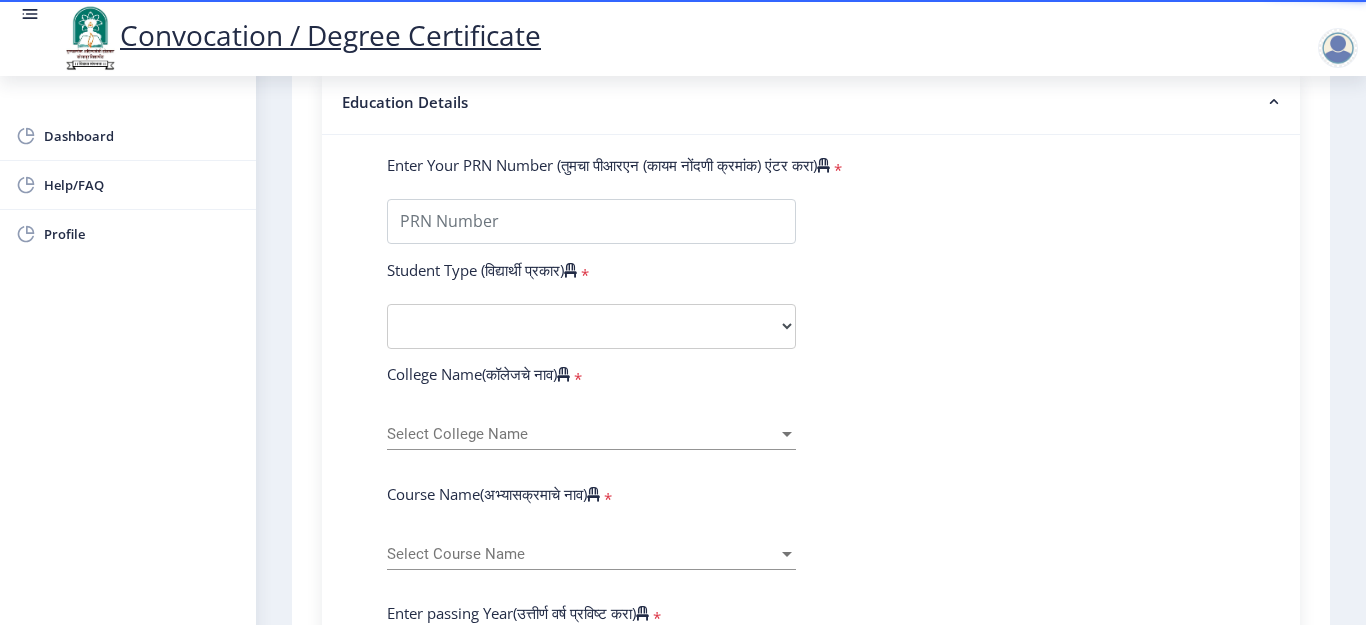scroll, scrollTop: 520, scrollLeft: 0, axis: vertical 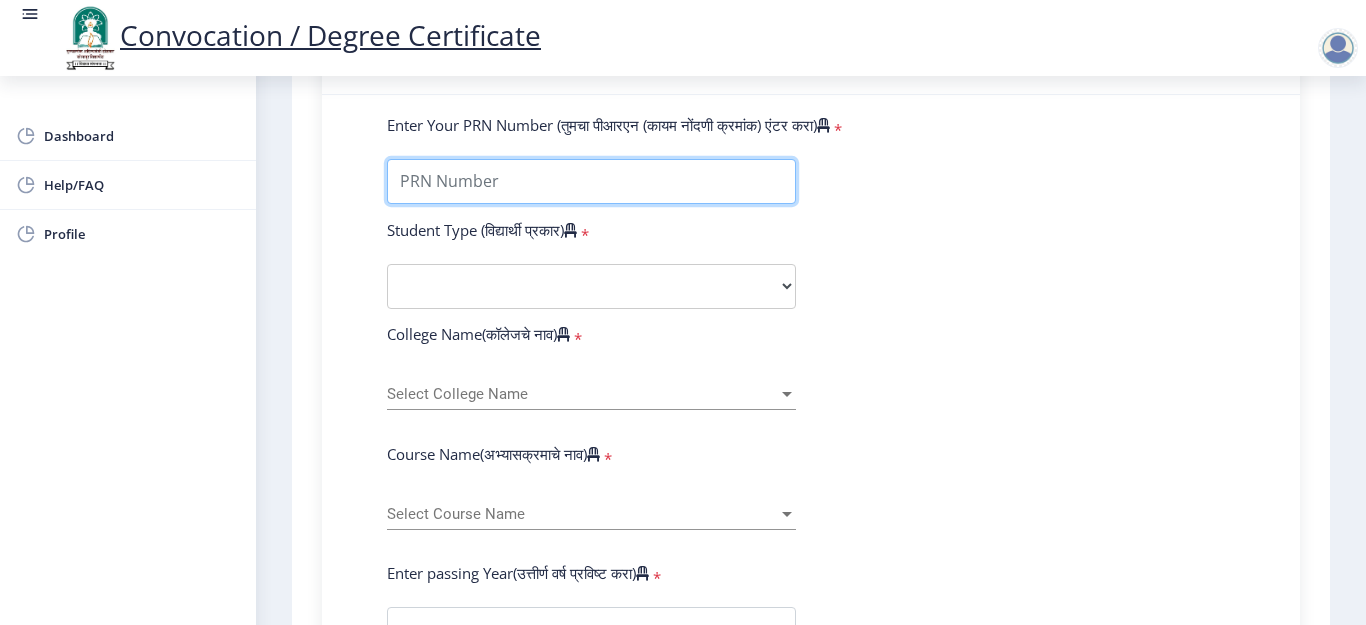 click on "Enter Your PRN Number (तुमचा पीआरएन (कायम नोंदणी क्रमांक) एंटर करा)" at bounding box center [591, 181] 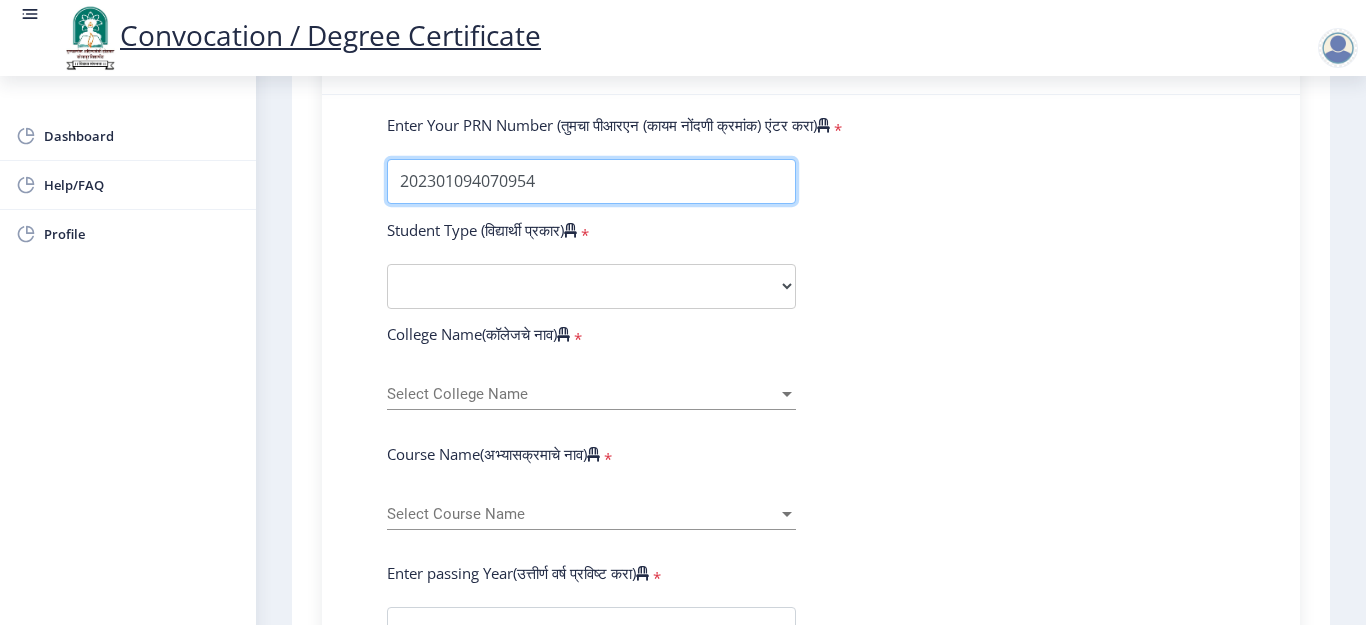 type on "202301094070954" 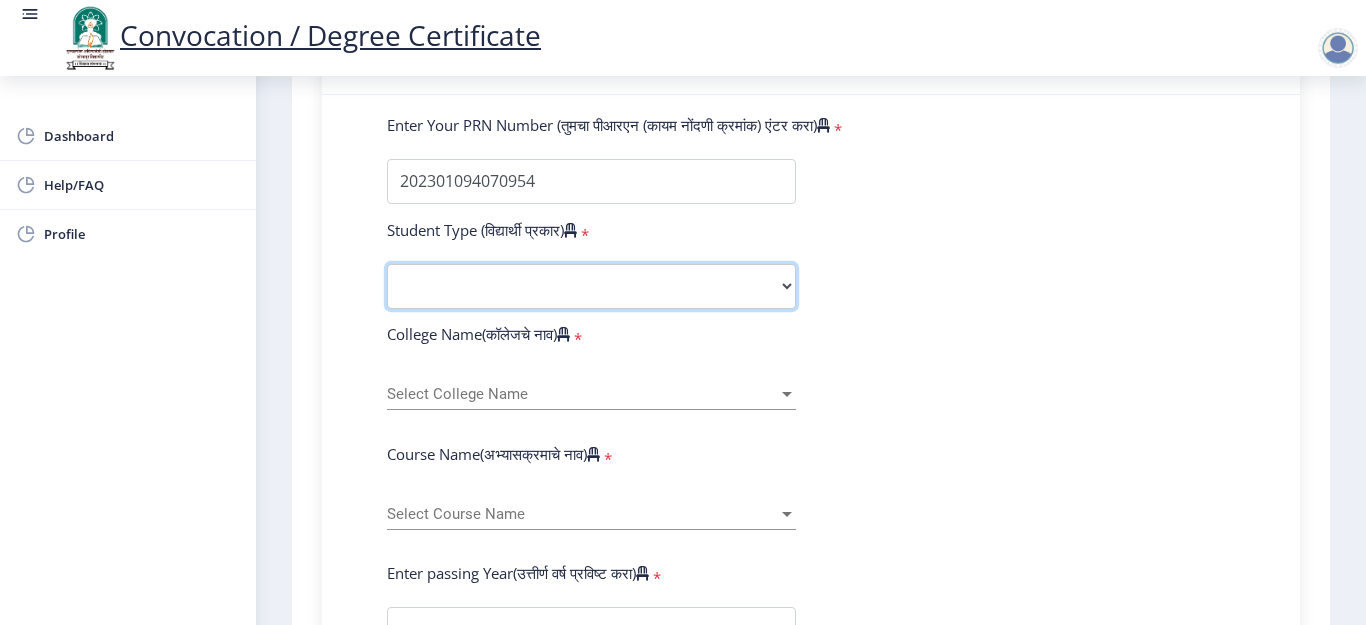 click on "Select Student Type Regular External" at bounding box center [591, 286] 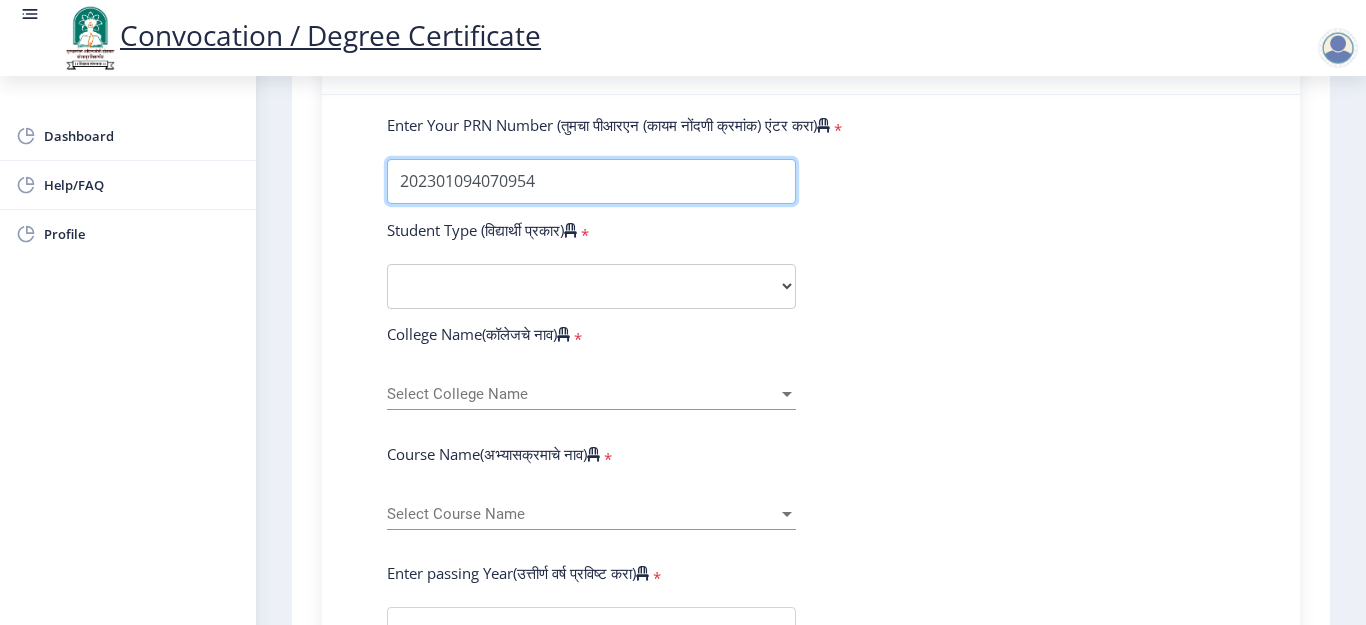 click on "Enter Your PRN Number (तुमचा पीआरएन (कायम नोंदणी क्रमांक) एंटर करा)" at bounding box center [591, 181] 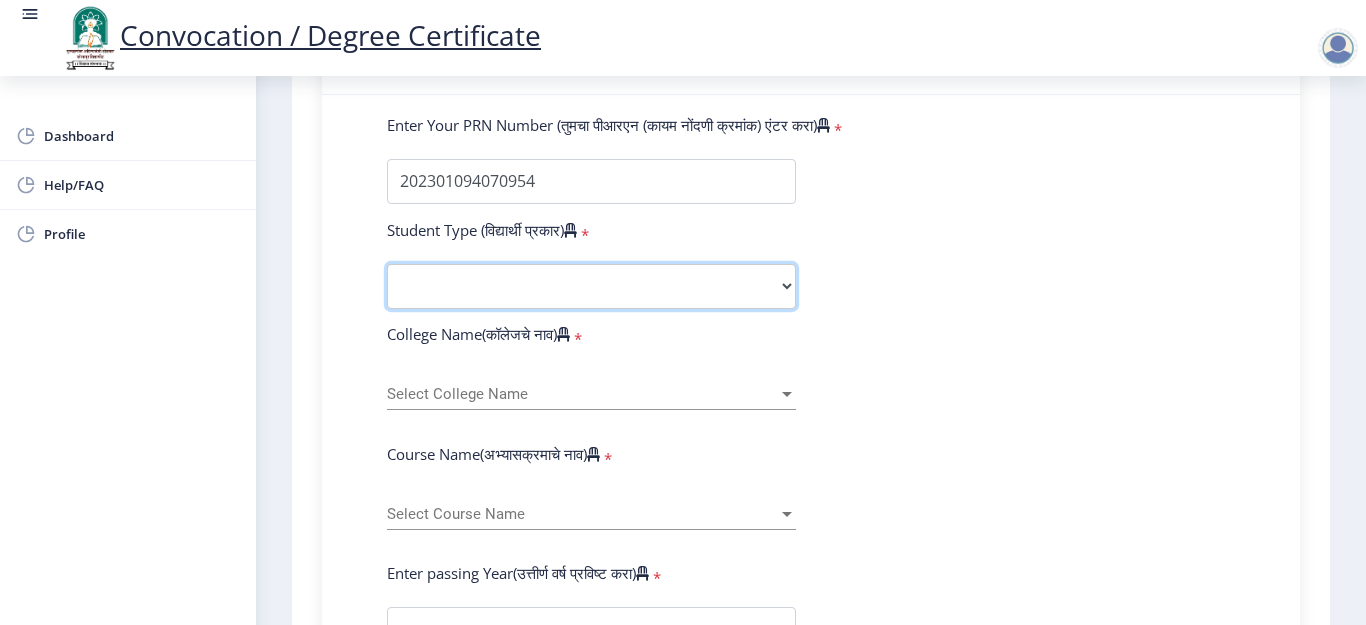 click on "Select Student Type Regular External" at bounding box center (591, 286) 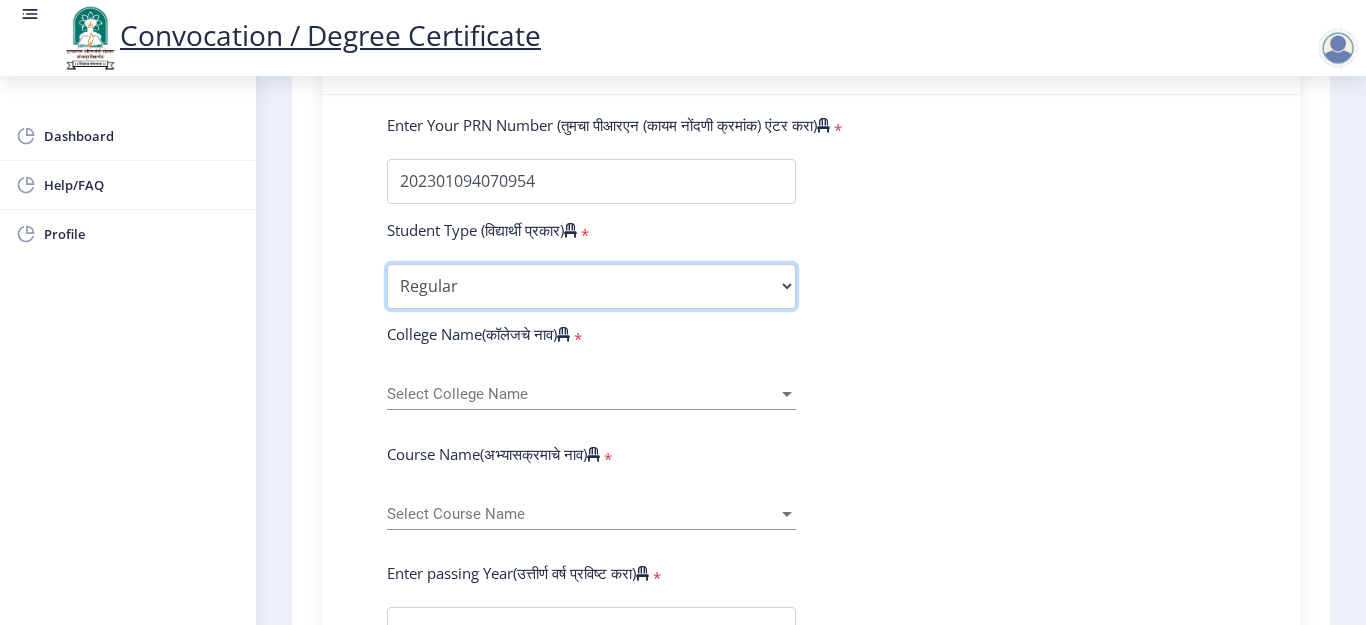click on "Select Student Type Regular External" at bounding box center (591, 286) 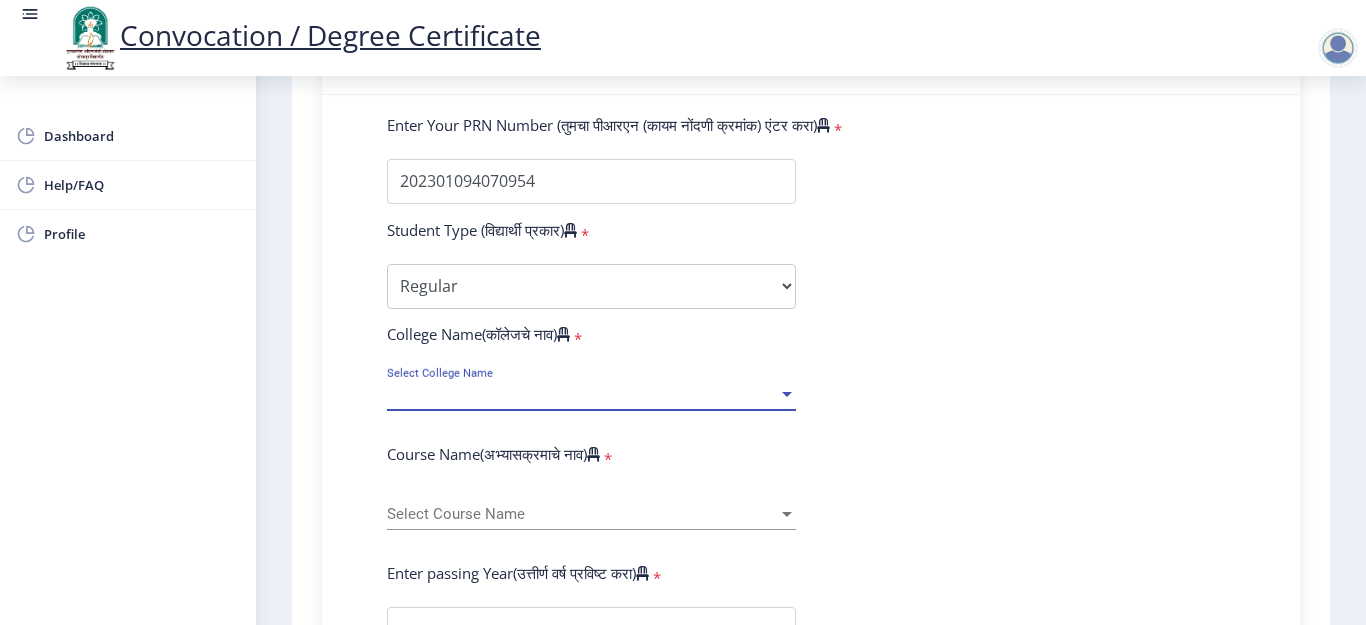 click on "Select College Name" at bounding box center (582, 394) 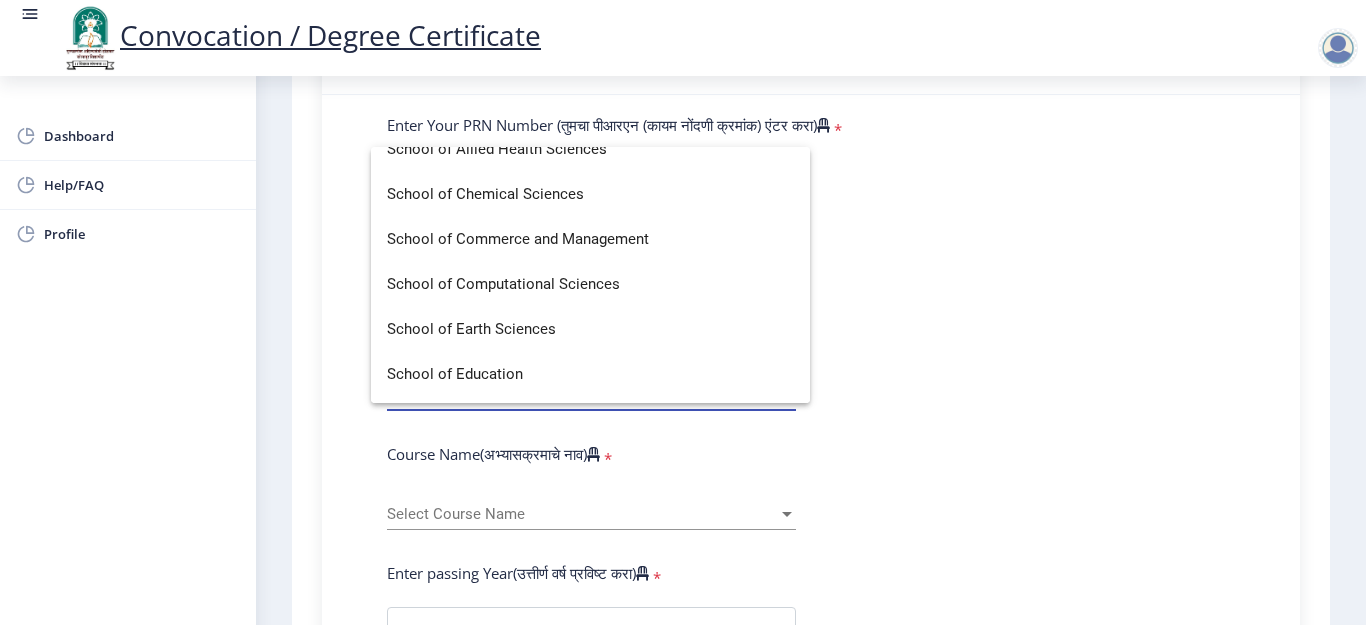 scroll, scrollTop: 4249, scrollLeft: 0, axis: vertical 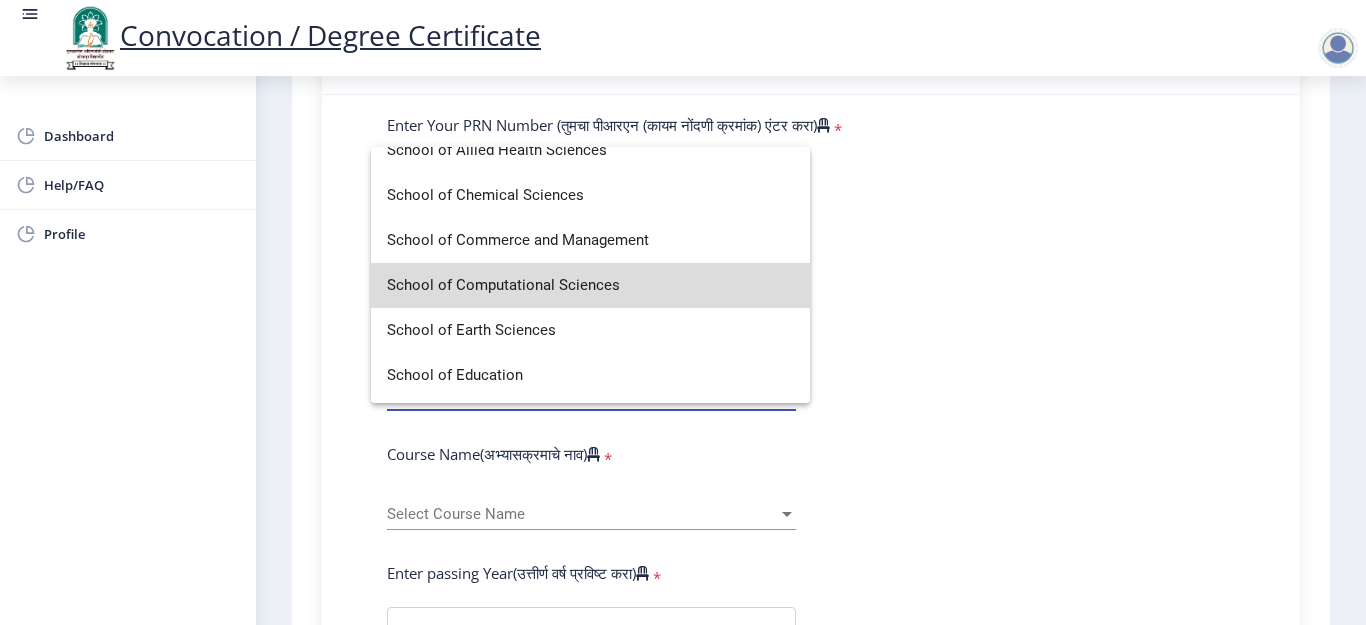 click on "School of Computational Sciences" at bounding box center (590, 285) 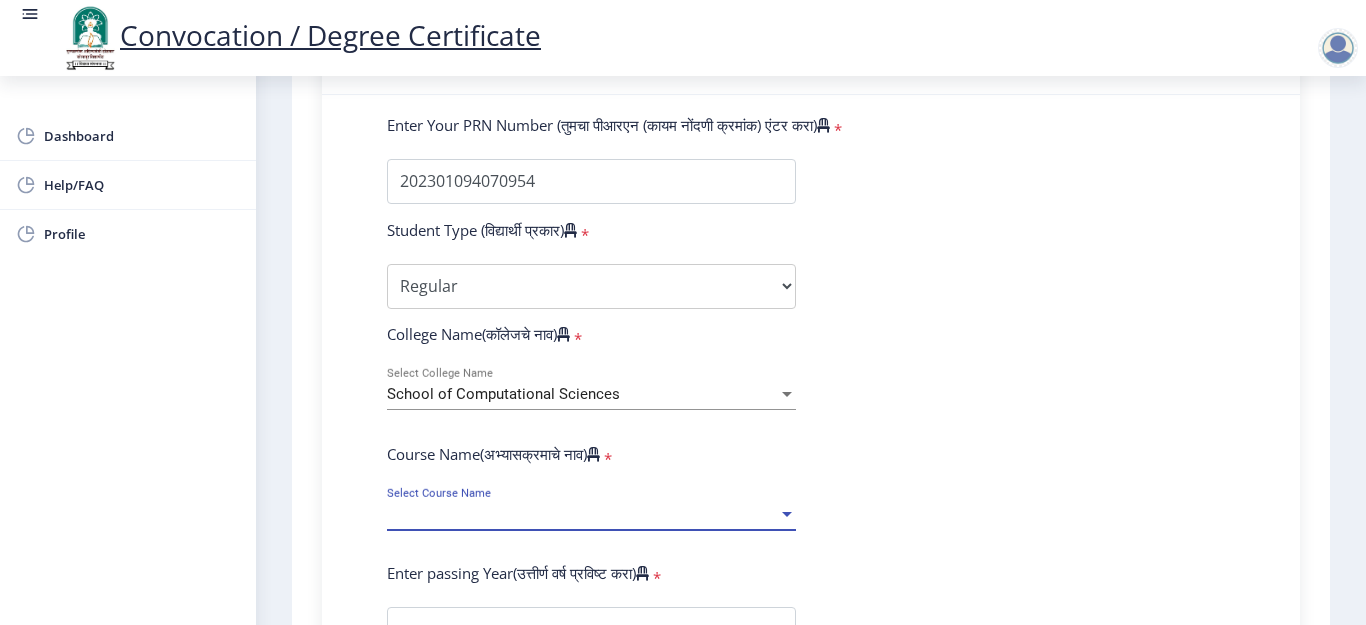 click at bounding box center (787, 514) 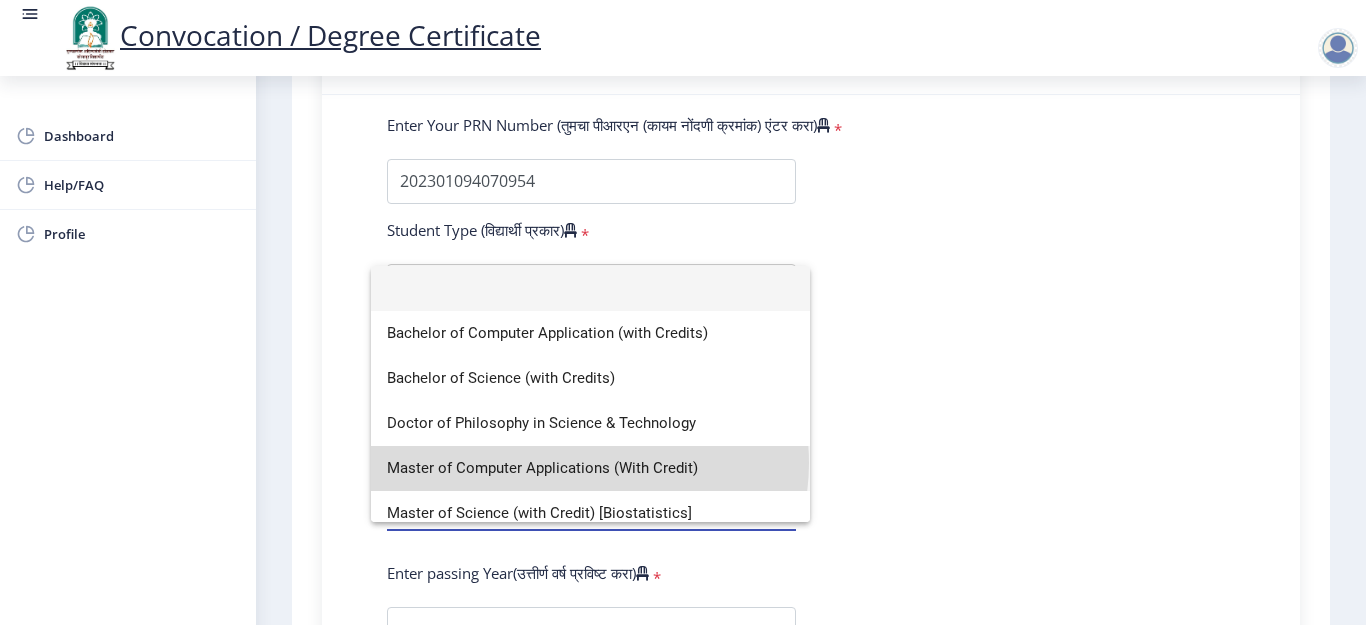 click on "Master of Computer Applications (With Credit)" at bounding box center (590, 468) 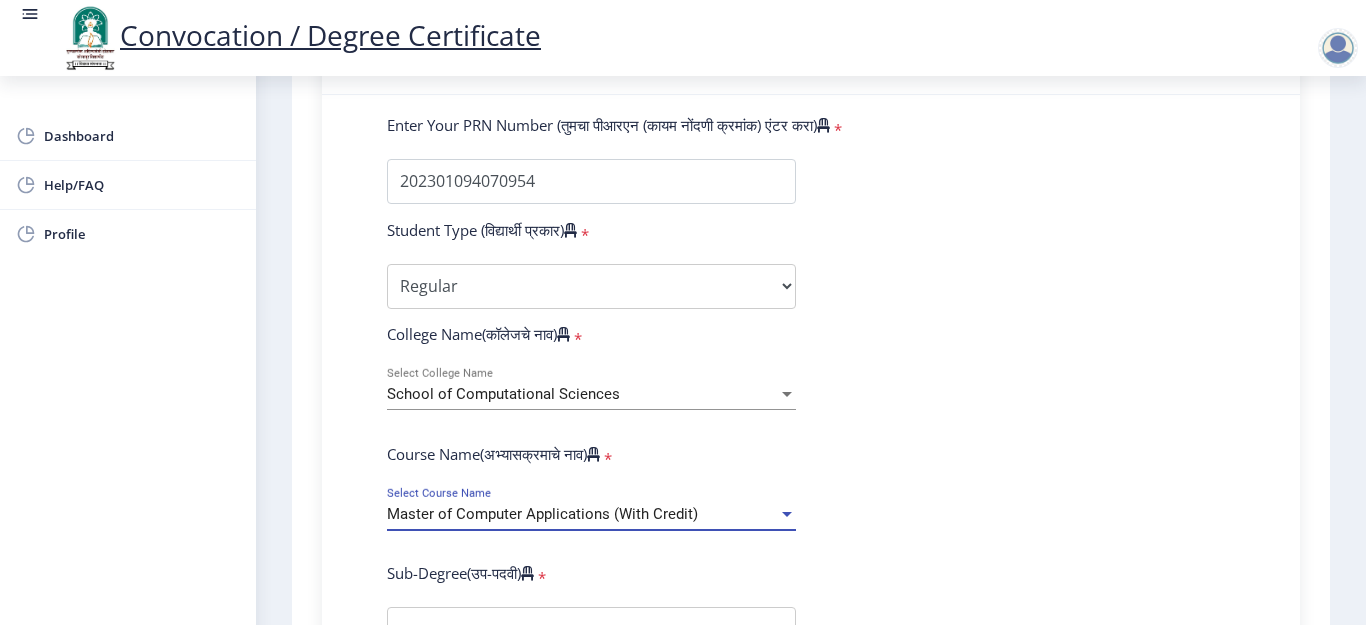 click on "Master of Computer Applications (With Credit)" at bounding box center [582, 514] 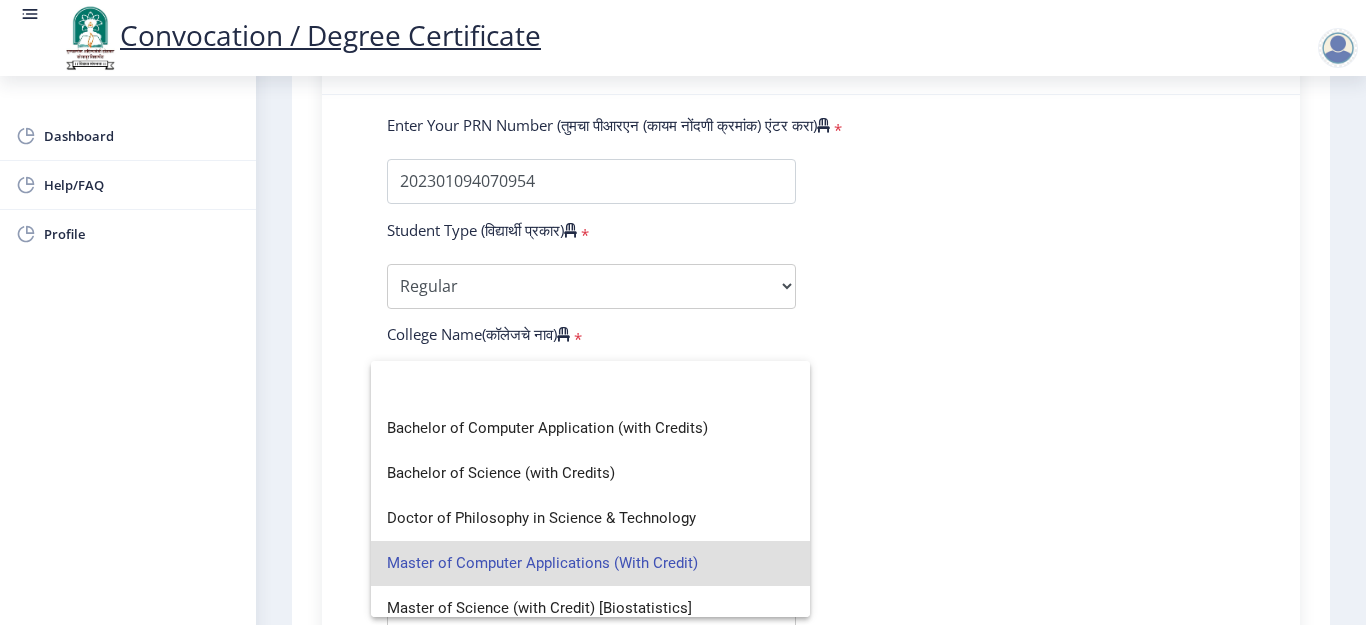 scroll, scrollTop: 0, scrollLeft: 0, axis: both 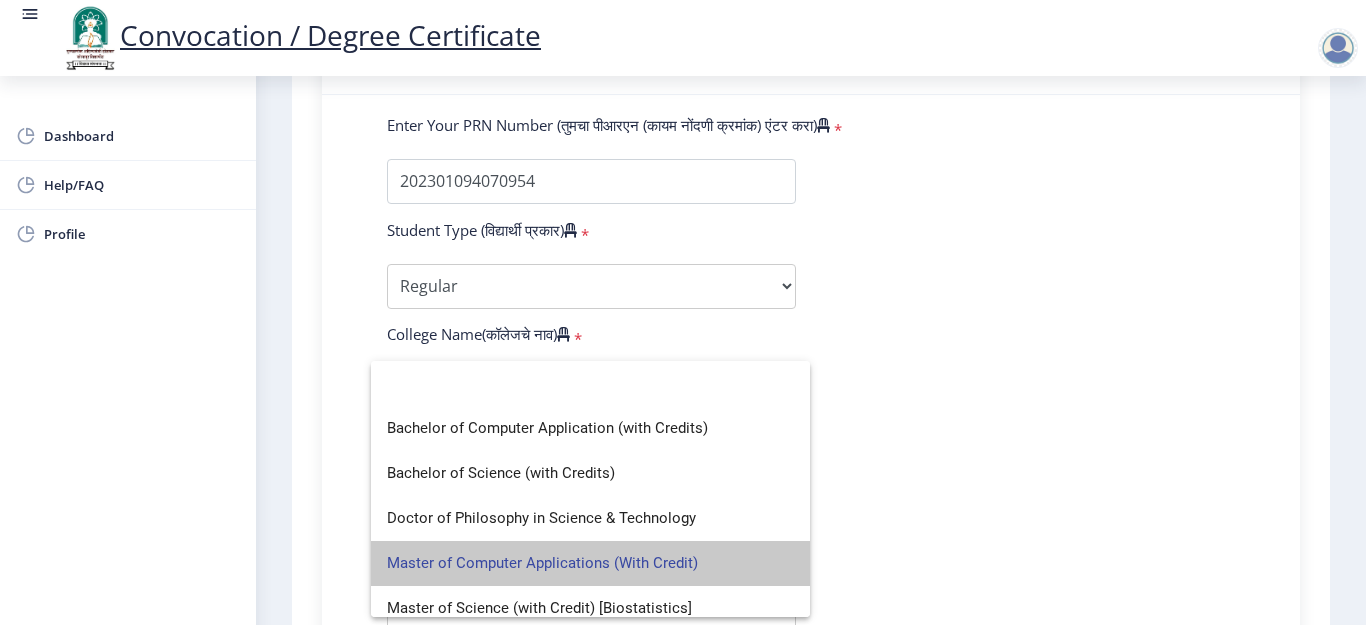 click on "Master of Computer Applications (With Credit)" at bounding box center (590, 563) 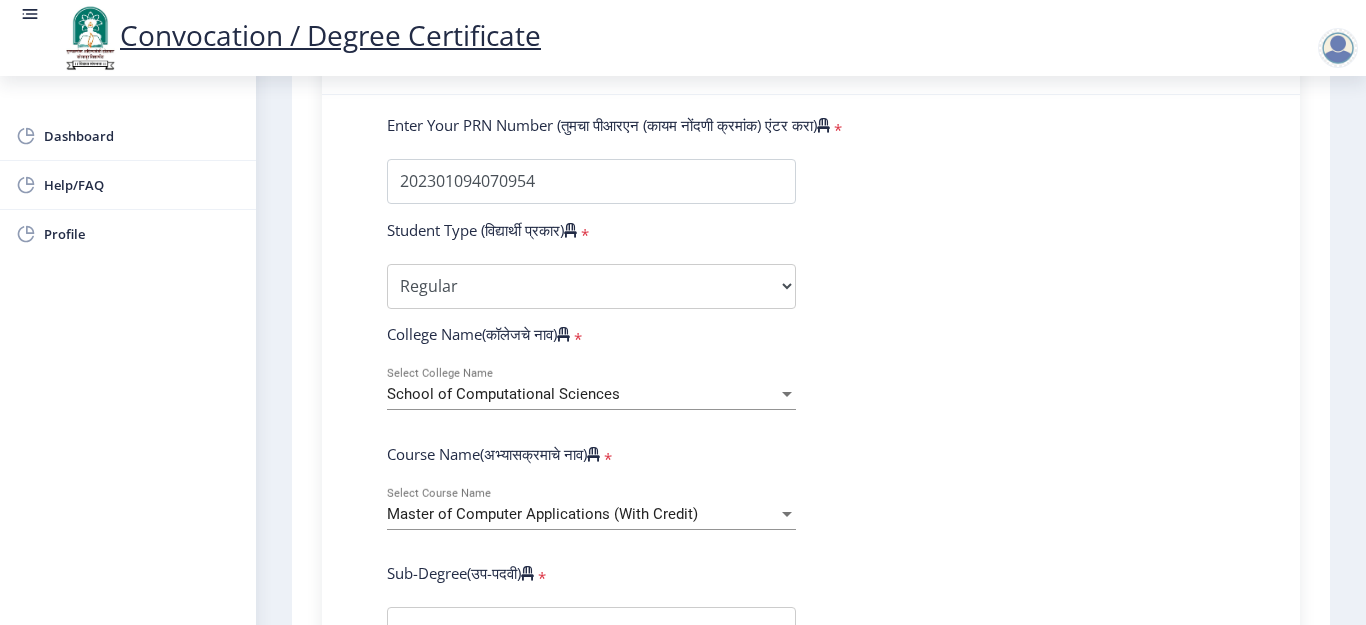 click on "Sub-Degree(उप-पदवी)   *" 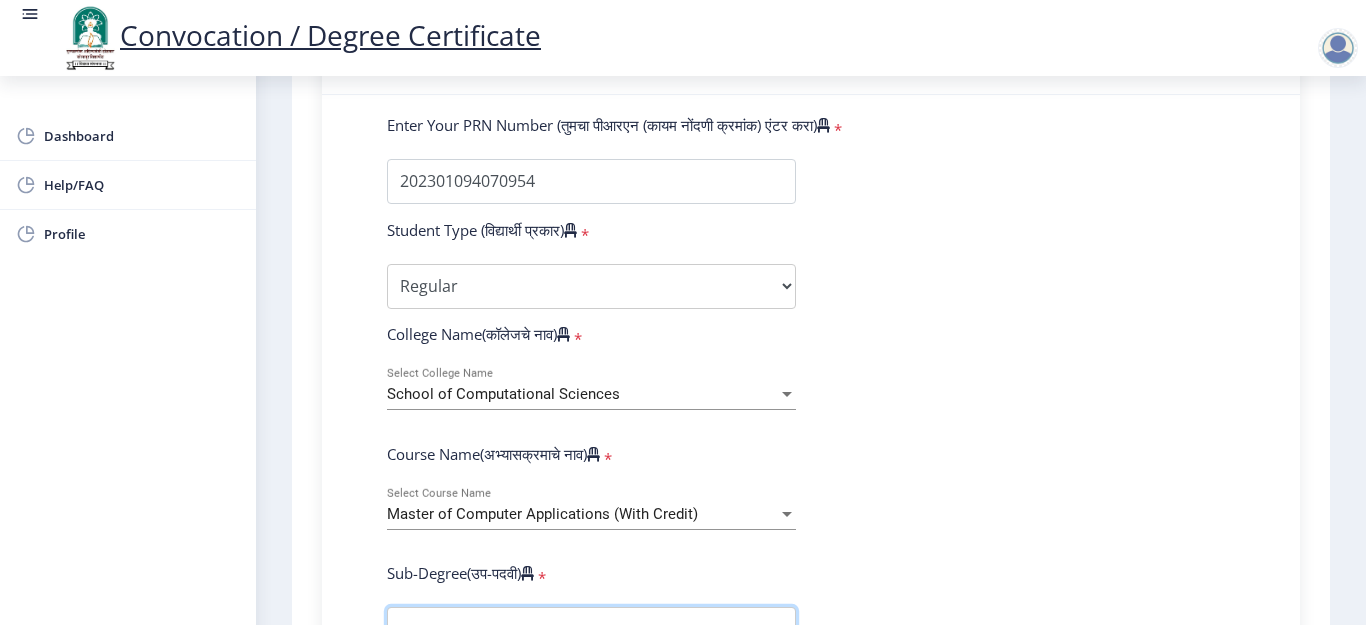 scroll, scrollTop: 547, scrollLeft: 0, axis: vertical 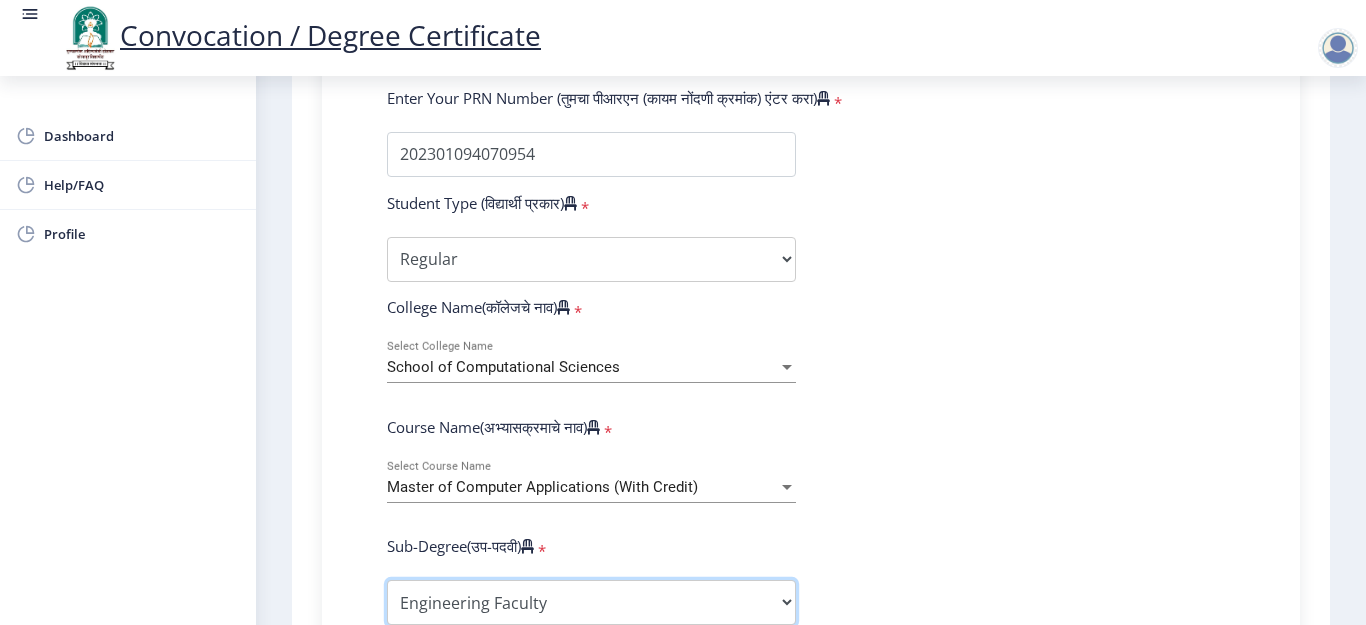 select on "Science Faculty" 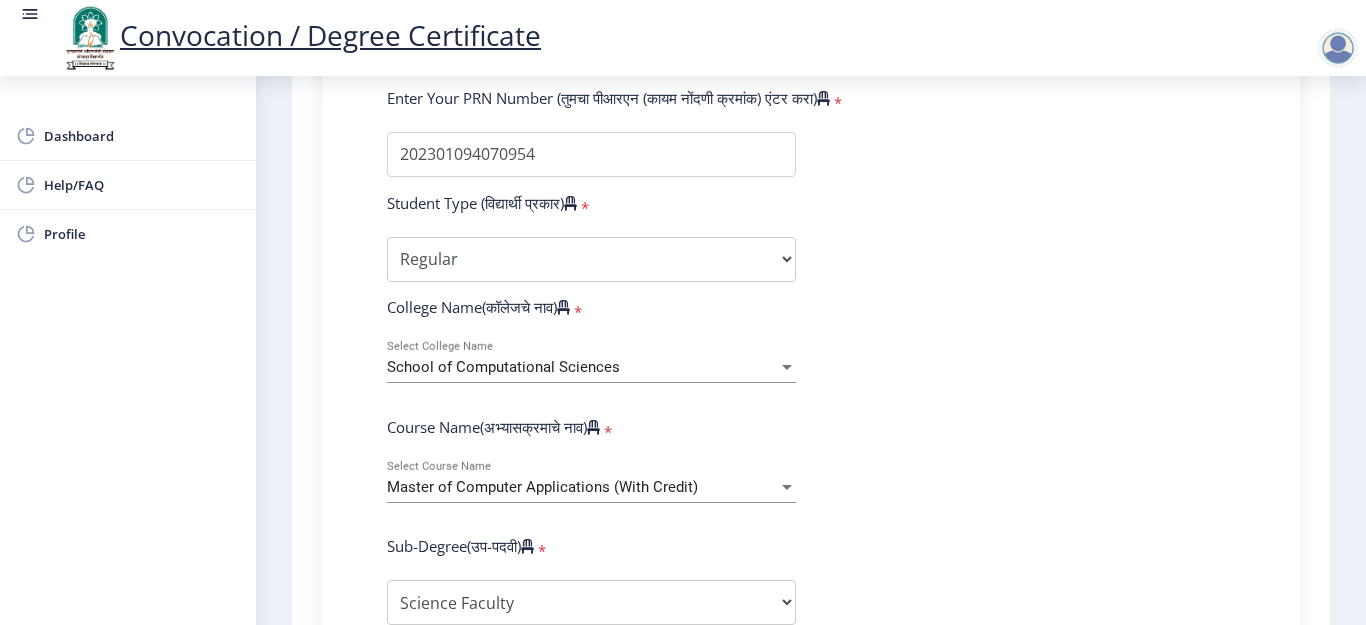 scroll, scrollTop: 941, scrollLeft: 0, axis: vertical 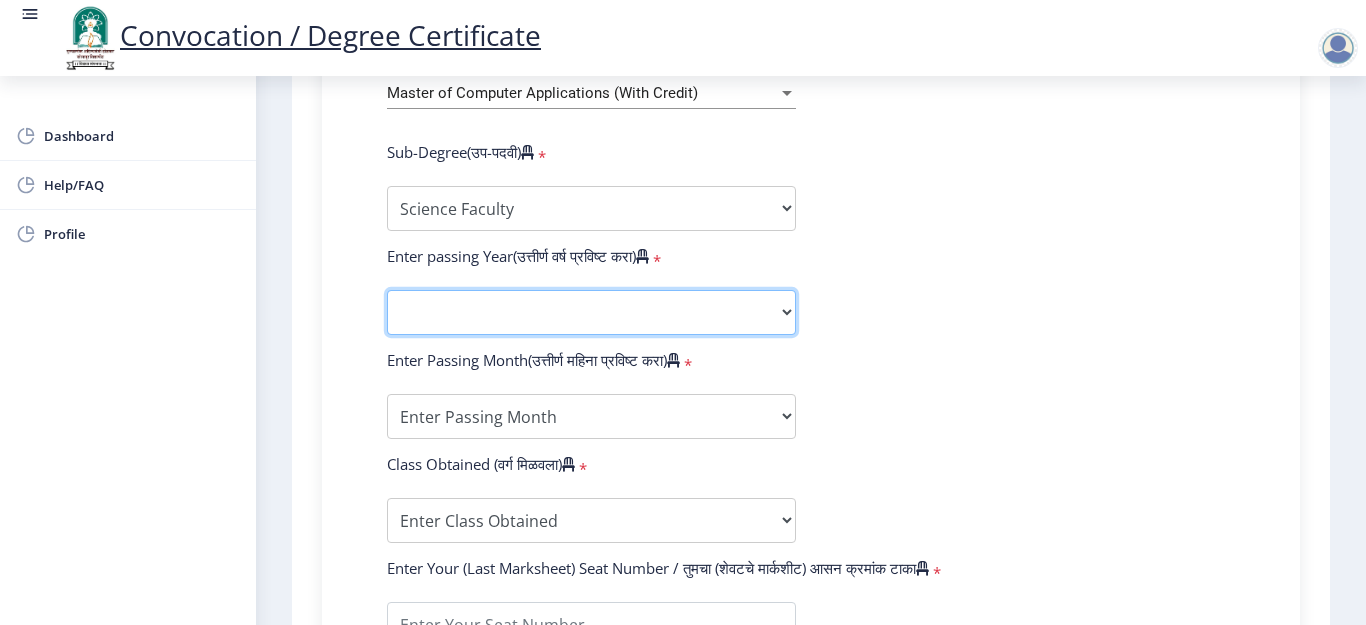 click on "2025   2024   2023   2022   2021   2020   2019   2018   2017   2016   2015   2014   2013   2012   2011   2010   2009   2008   2007   2006   2005   2004   2003   2002   2001   2000   1999   1998   1997   1996   1995   1994   1993   1992   1991   1990   1989   1988   1987   1986   1985   1984   1983   1982   1981   1980   1979   1978   1977   1976" 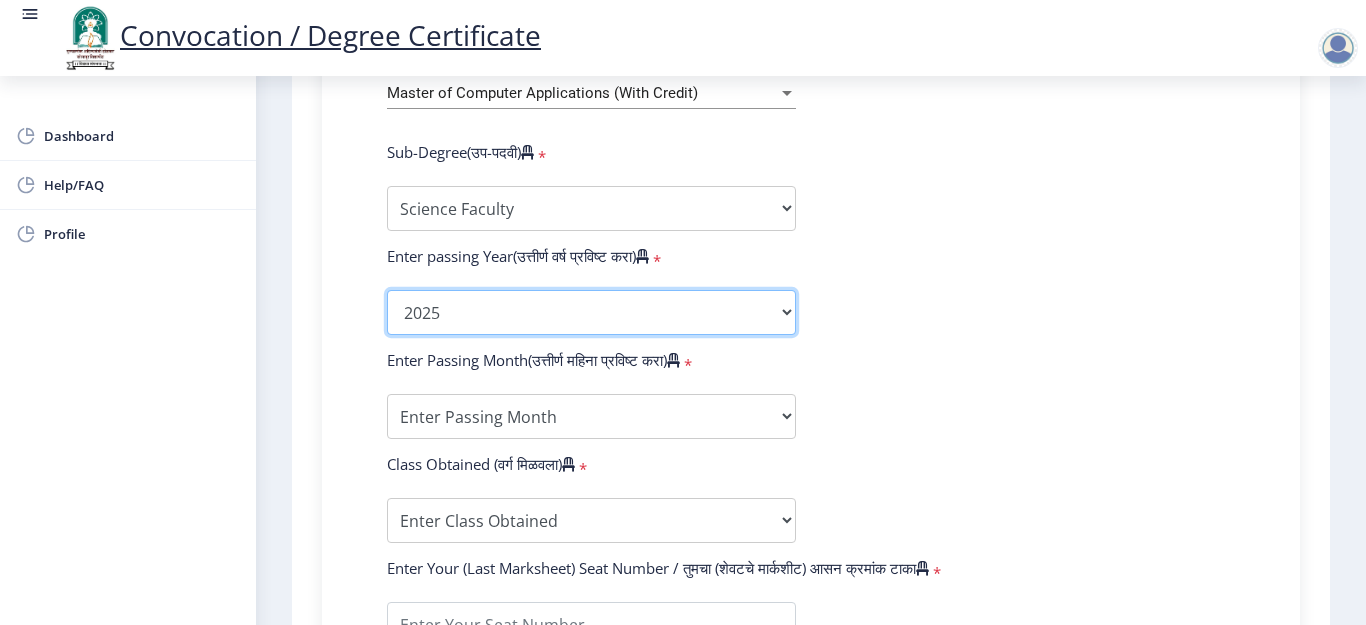 click on "2025   2024   2023   2022   2021   2020   2019   2018   2017   2016   2015   2014   2013   2012   2011   2010   2009   2008   2007   2006   2005   2004   2003   2002   2001   2000   1999   1998   1997   1996   1995   1994   1993   1992   1991   1990   1989   1988   1987   1986   1985   1984   1983   1982   1981   1980   1979   1978   1977   1976" 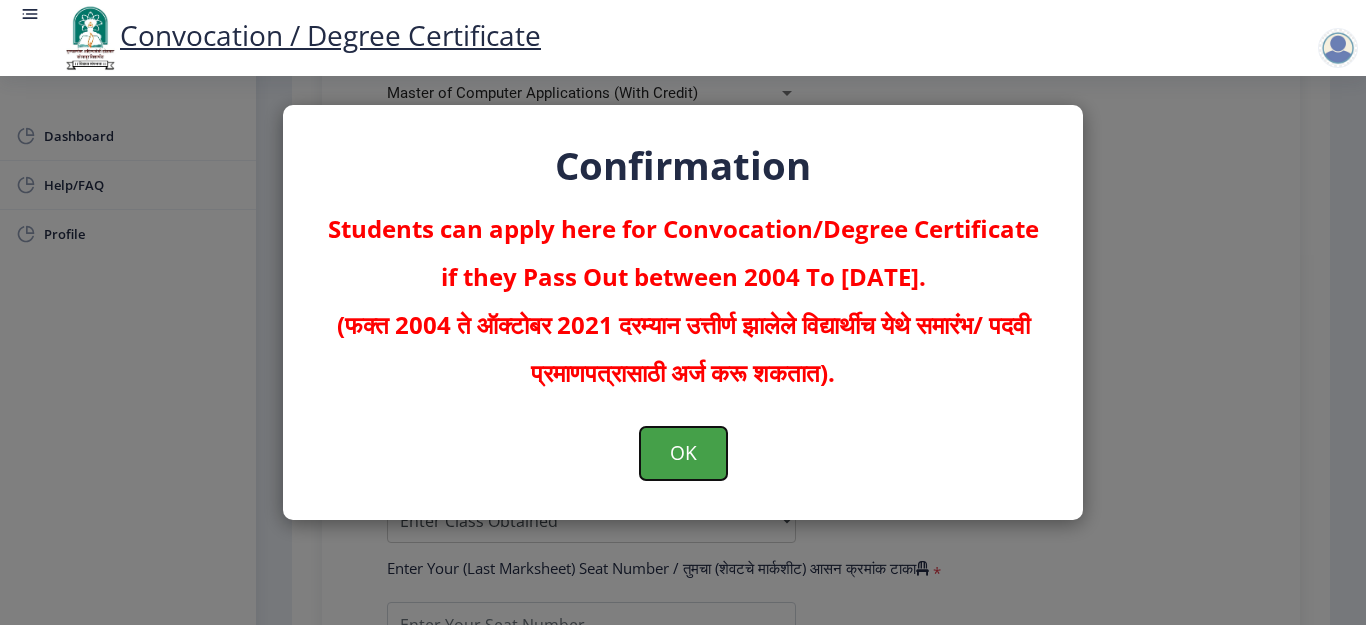 click on "OK" 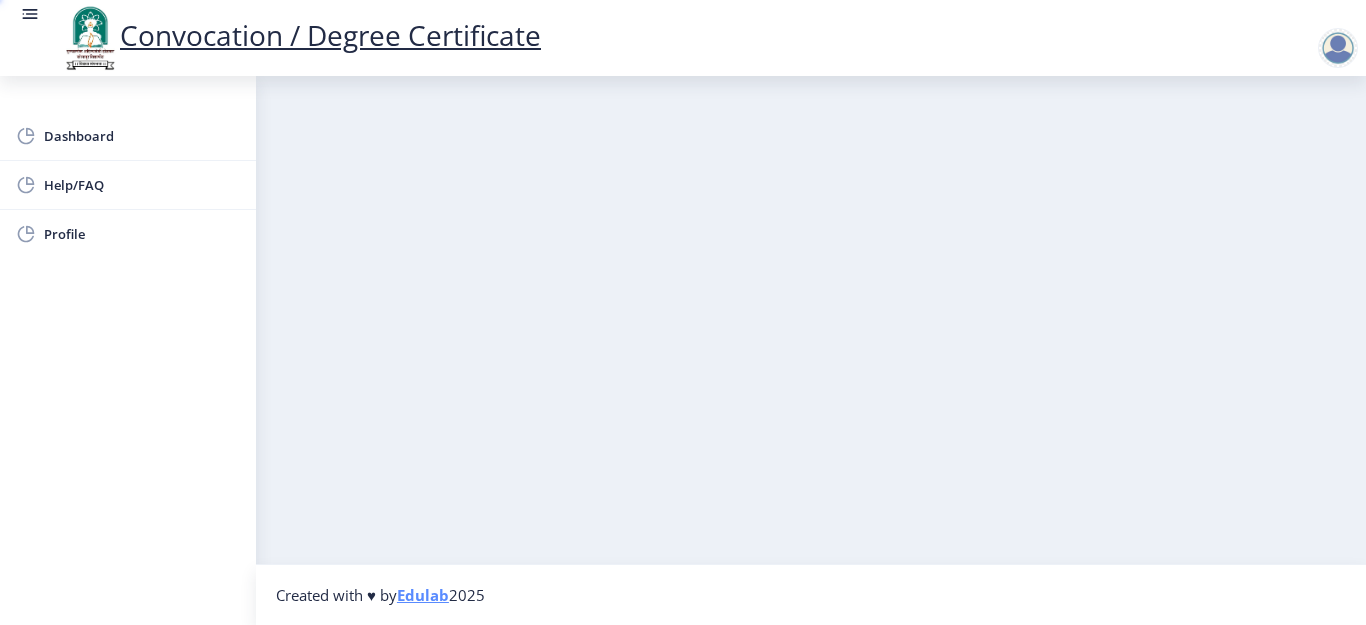 scroll, scrollTop: 0, scrollLeft: 0, axis: both 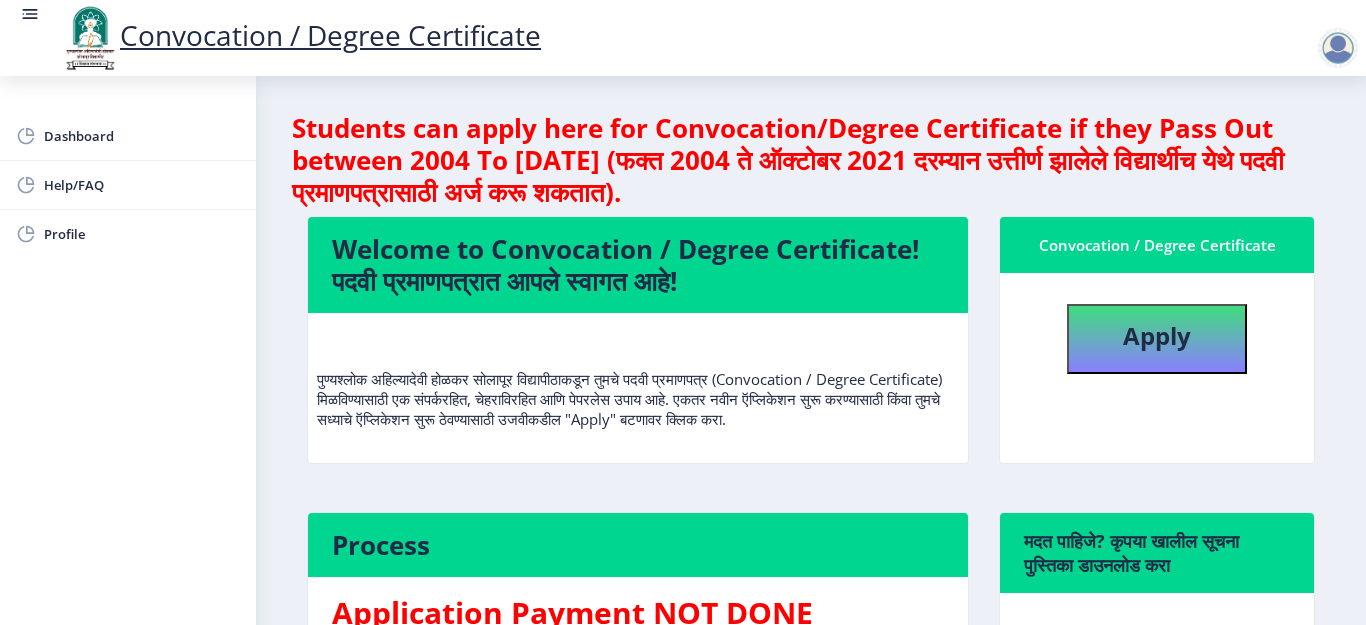 click on "Students can apply here for Convocation/Degree Certificate if they Pass Out between 2004 To [DATE] (फक्त 2004 ते ऑक्टोबर 2021 दरम्यान उत्तीर्ण झालेले विद्यार्थीच येथे पदवी प्रमाणपत्रासाठी अर्ज करू शकतात).  Welcome to Convocation / Degree Certificate!  पदवी प्रमाणपत्रात आपले स्वागत आहे!   Convocation / Degree Certificate   Apply  Process Application Payment NOT DONE  मदत पाहिजे? कृपया खालील सूचना पुस्तिका डाउनलोड करा  Manual" 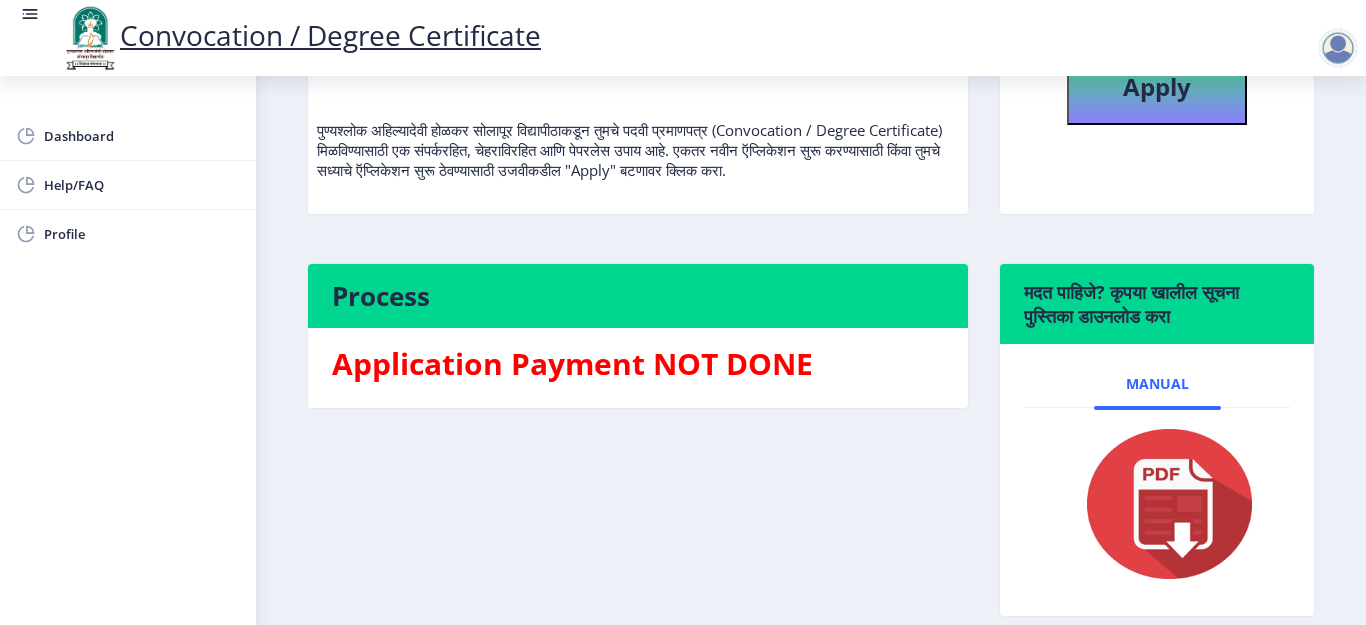 scroll, scrollTop: 364, scrollLeft: 0, axis: vertical 